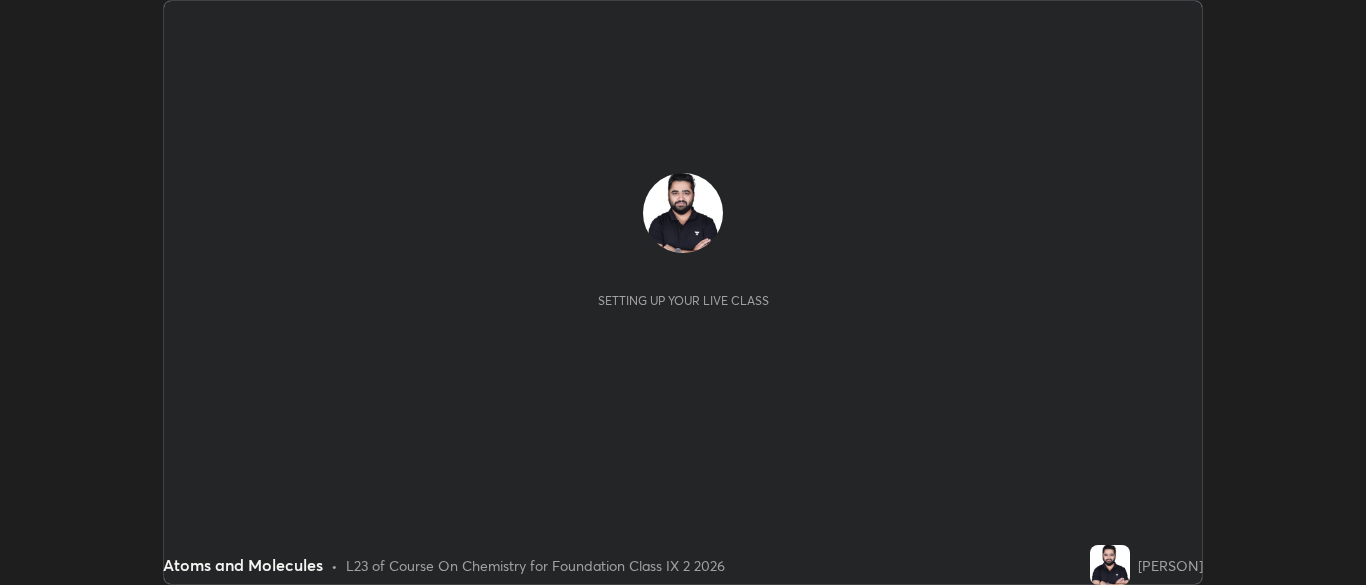 scroll, scrollTop: 0, scrollLeft: 0, axis: both 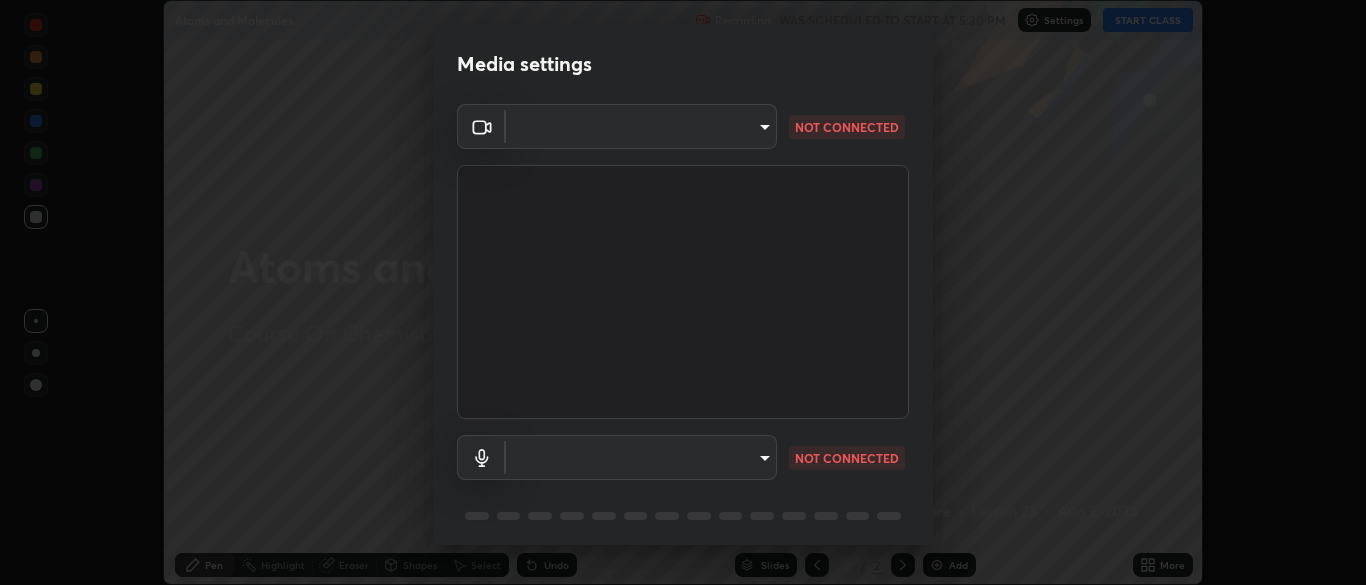 type on "9754d1bfa13735c40c9b44fb92c9f3056f1605d24a4f781e36e1416e56ca9810" 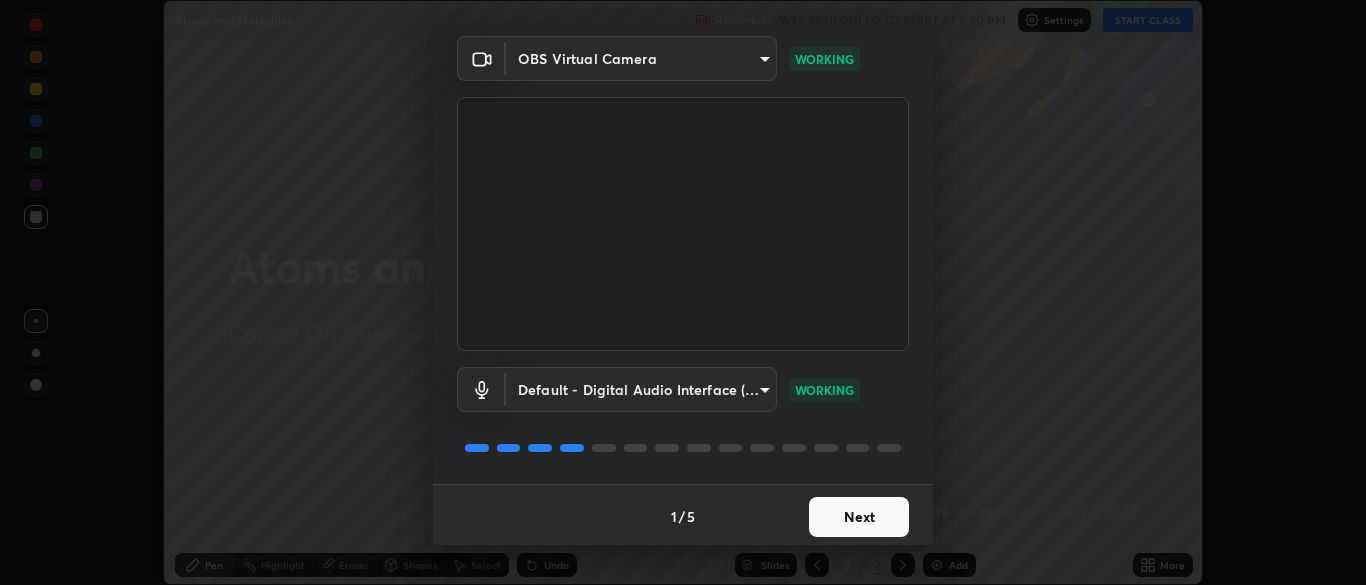scroll, scrollTop: 71, scrollLeft: 0, axis: vertical 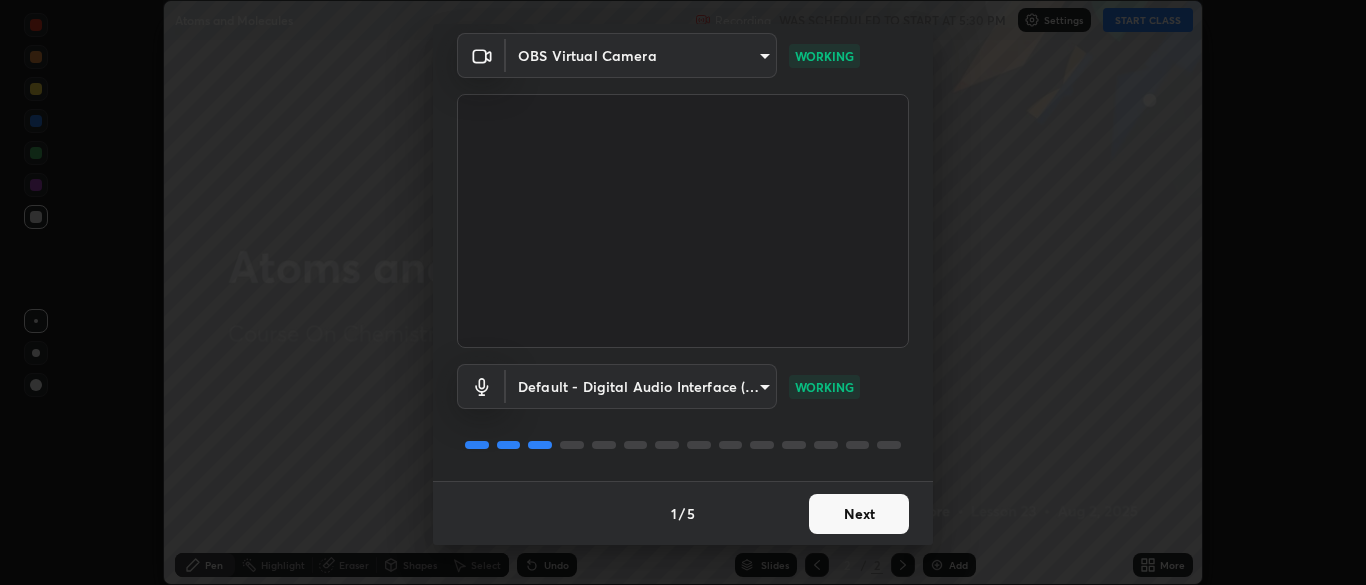 click on "Next" at bounding box center (859, 514) 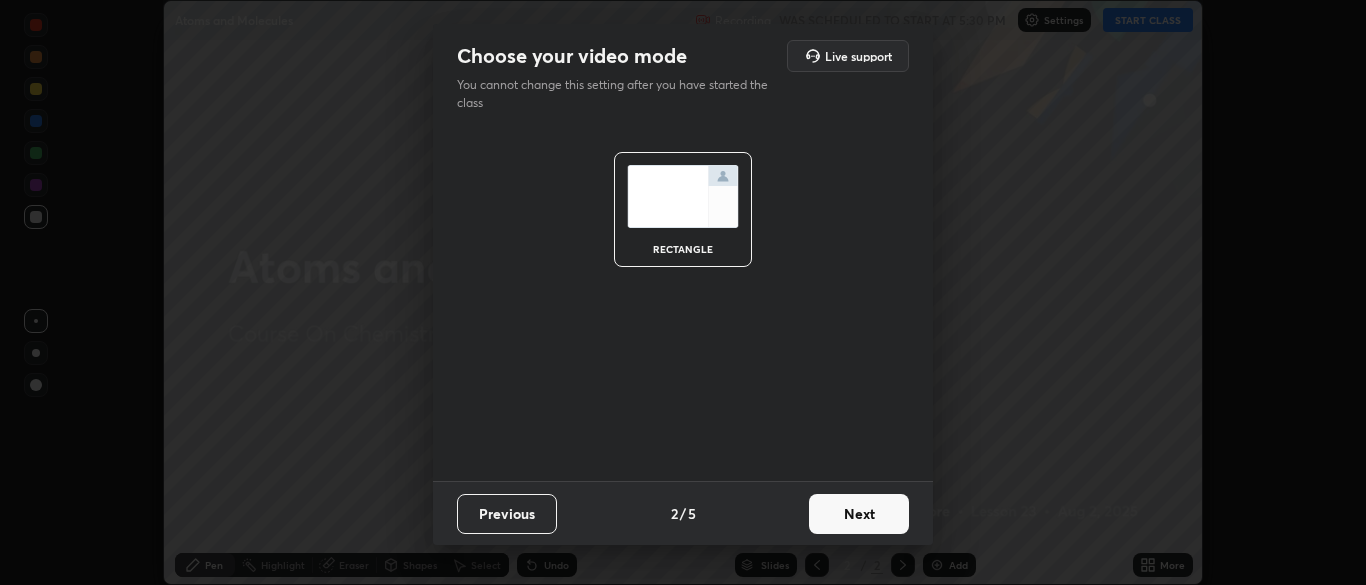 scroll, scrollTop: 0, scrollLeft: 0, axis: both 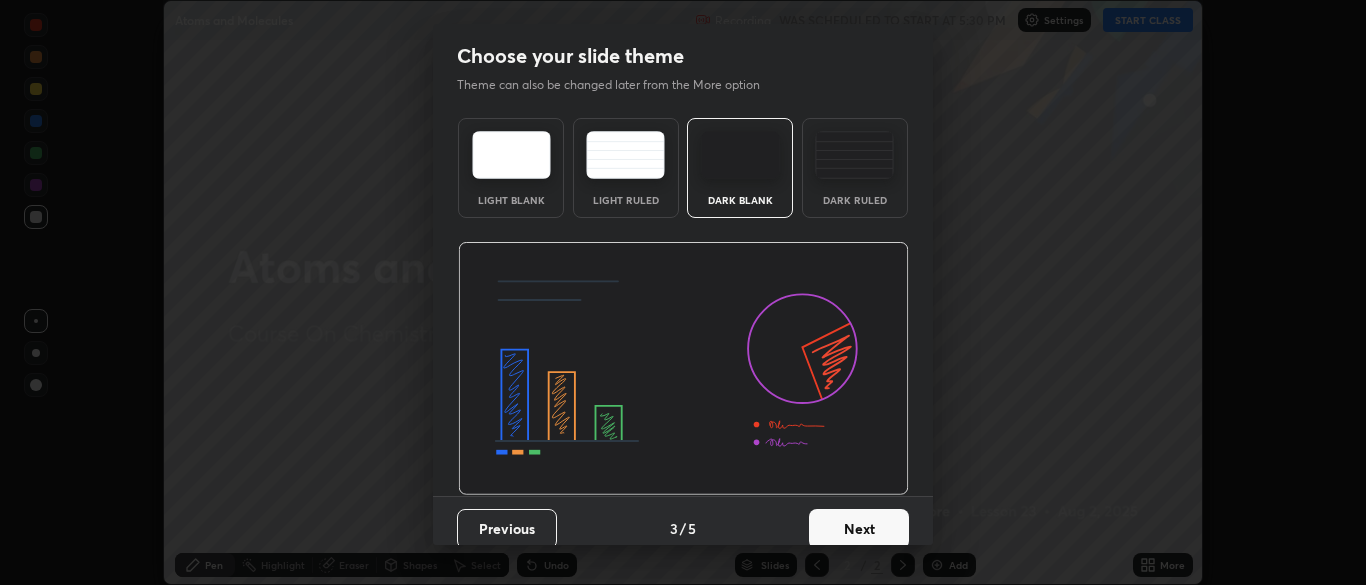 click on "Dark Ruled" at bounding box center [855, 168] 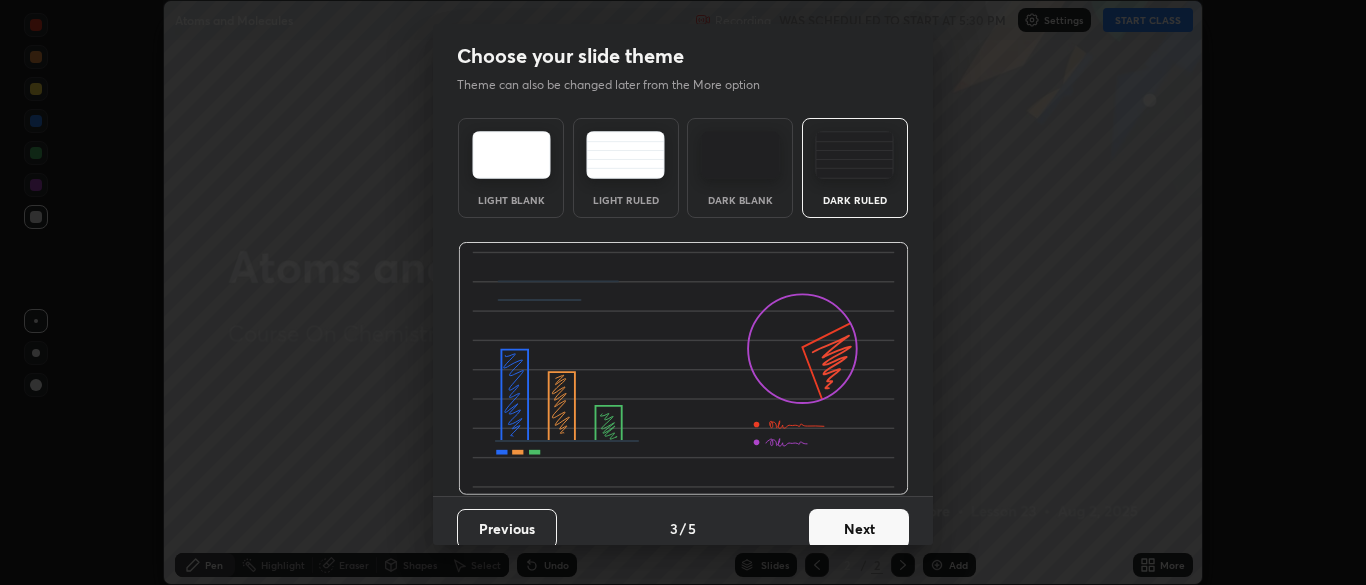 click on "Next" at bounding box center [859, 529] 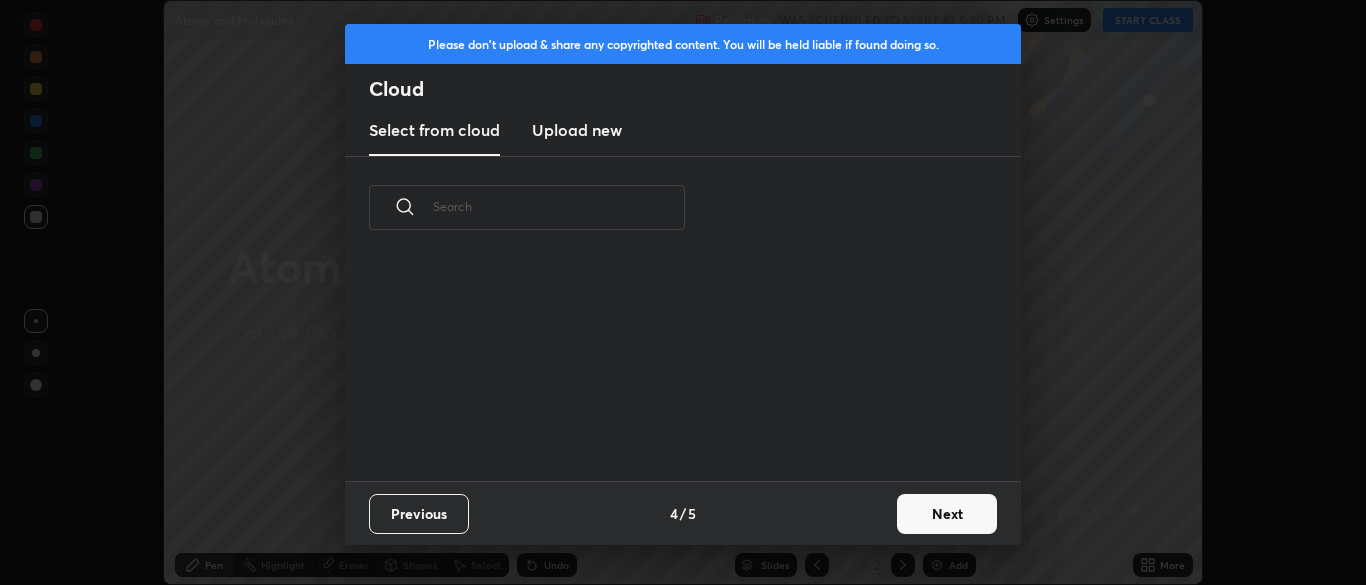 click on "Next" at bounding box center [947, 514] 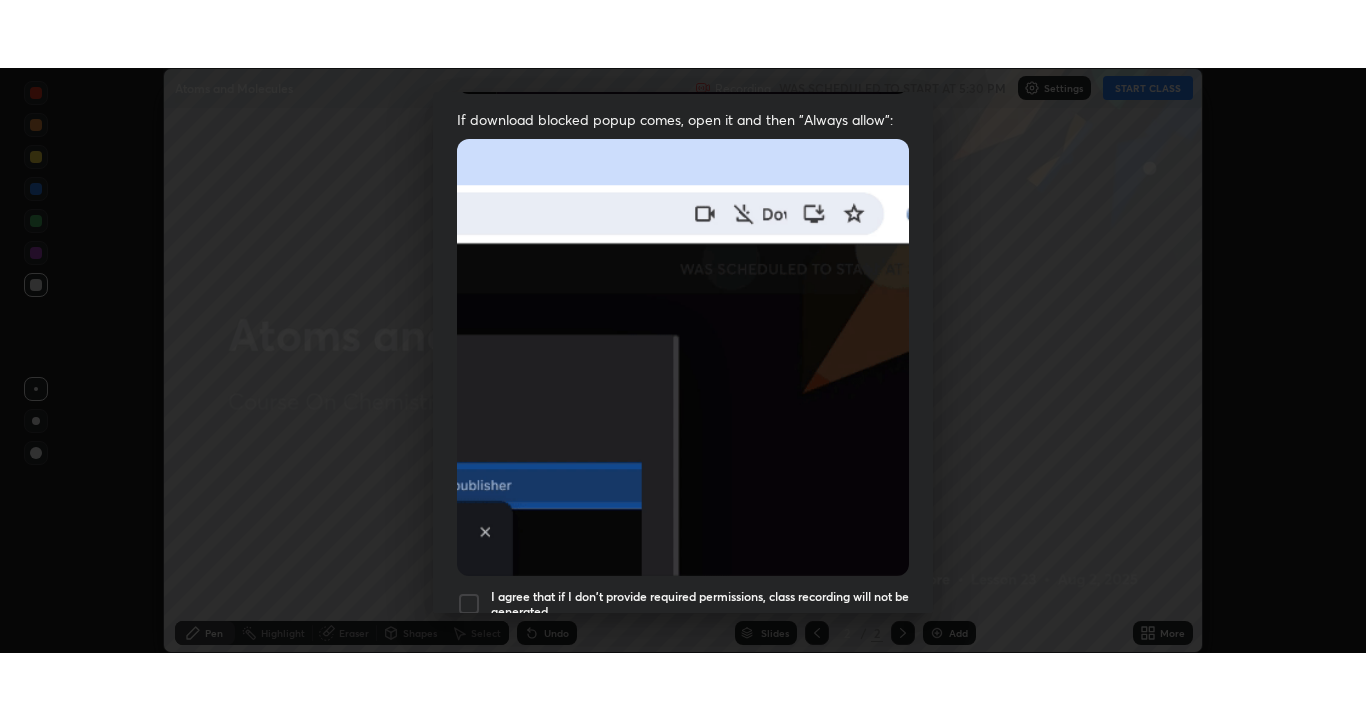 scroll, scrollTop: 479, scrollLeft: 0, axis: vertical 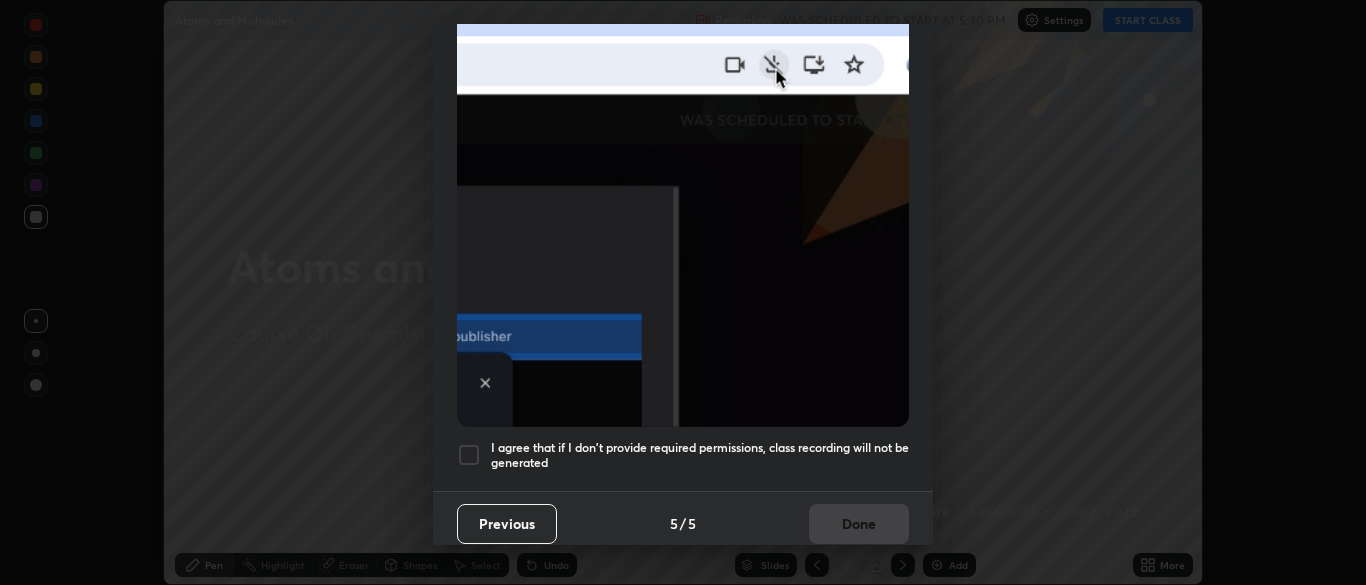 click on "I agree that if I don't provide required permissions, class recording will not be generated" at bounding box center (700, 455) 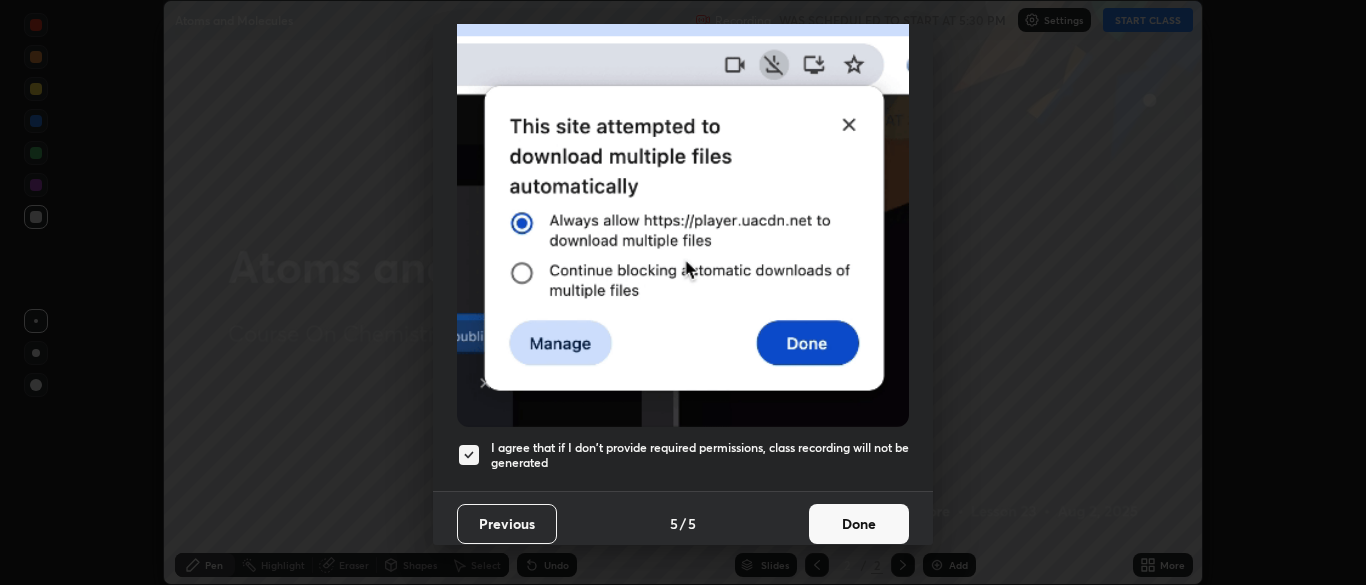 click on "Done" at bounding box center [859, 524] 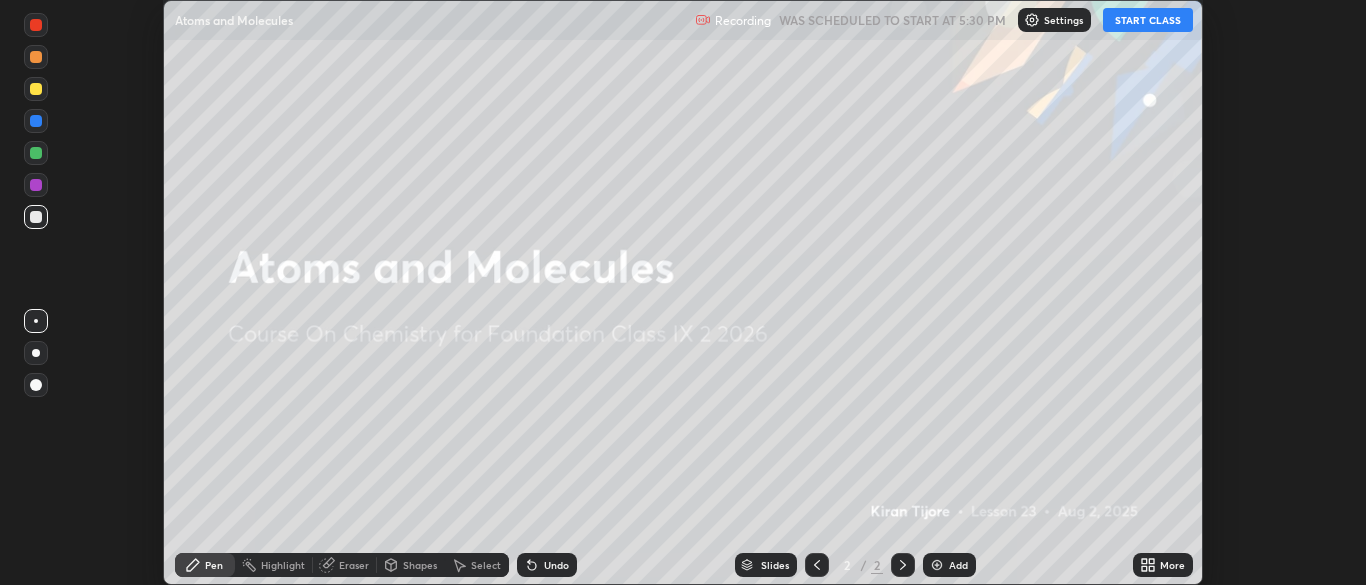 click on "START CLASS" at bounding box center (1148, 20) 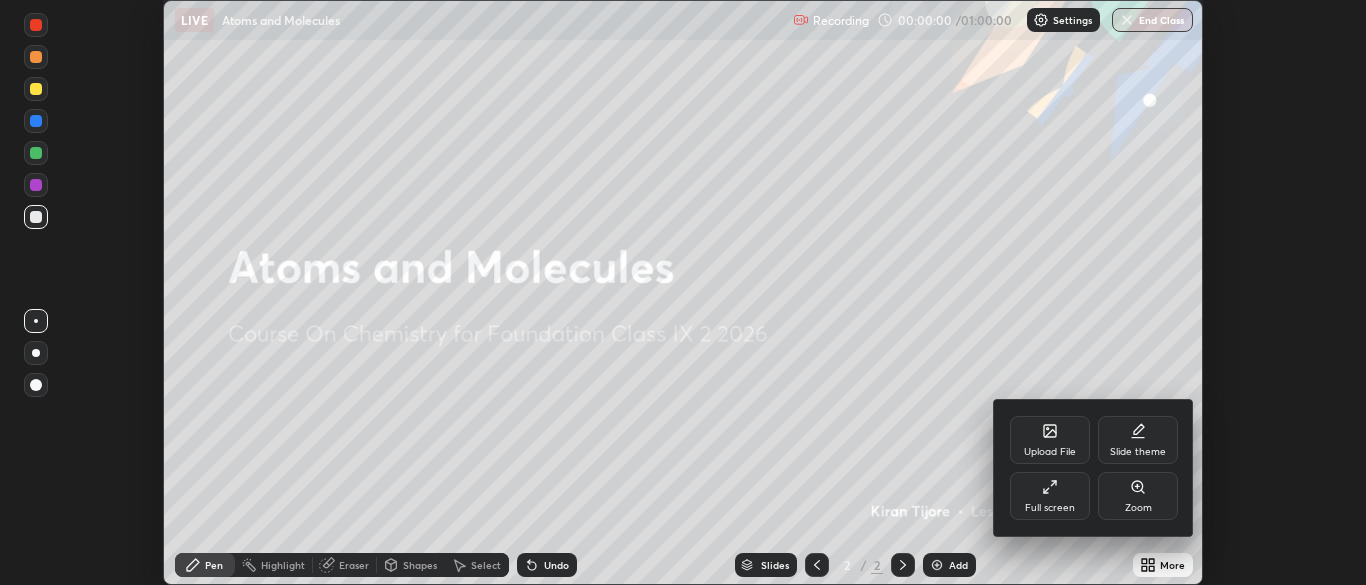 click on "Full screen" at bounding box center (1050, 496) 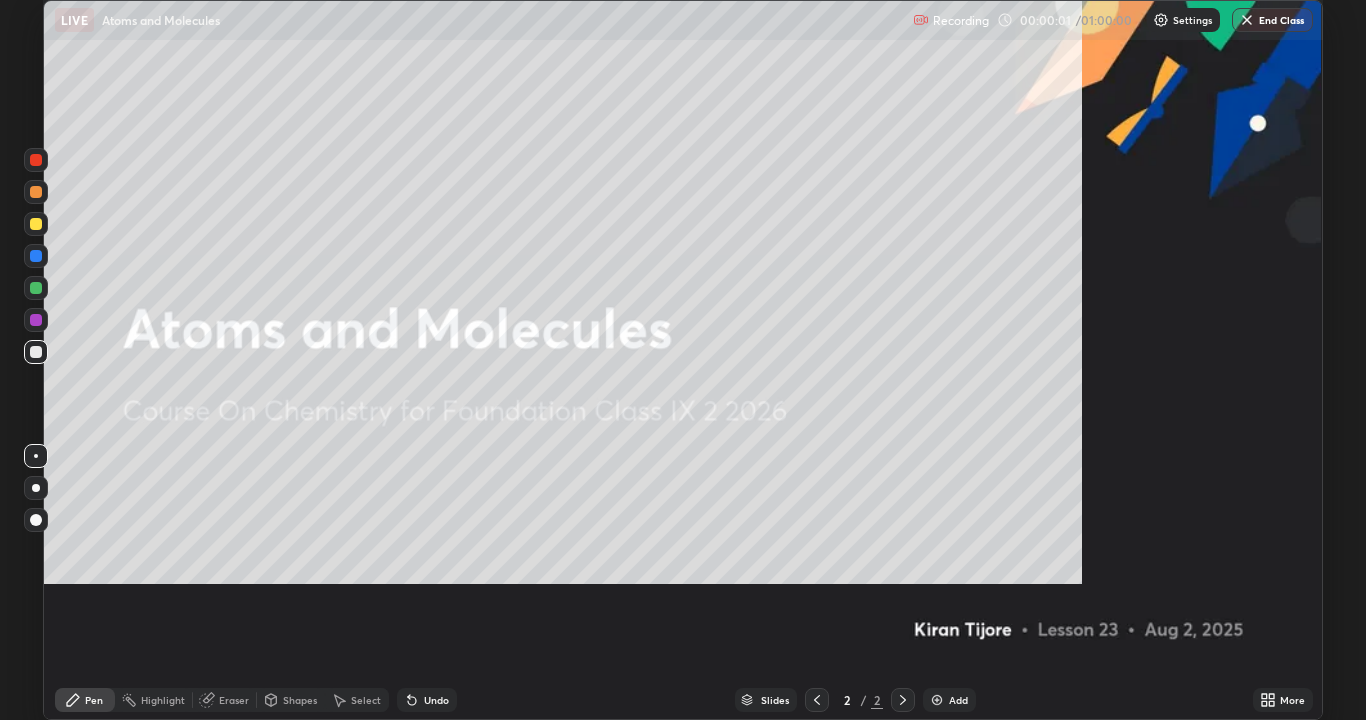 scroll, scrollTop: 99280, scrollLeft: 98634, axis: both 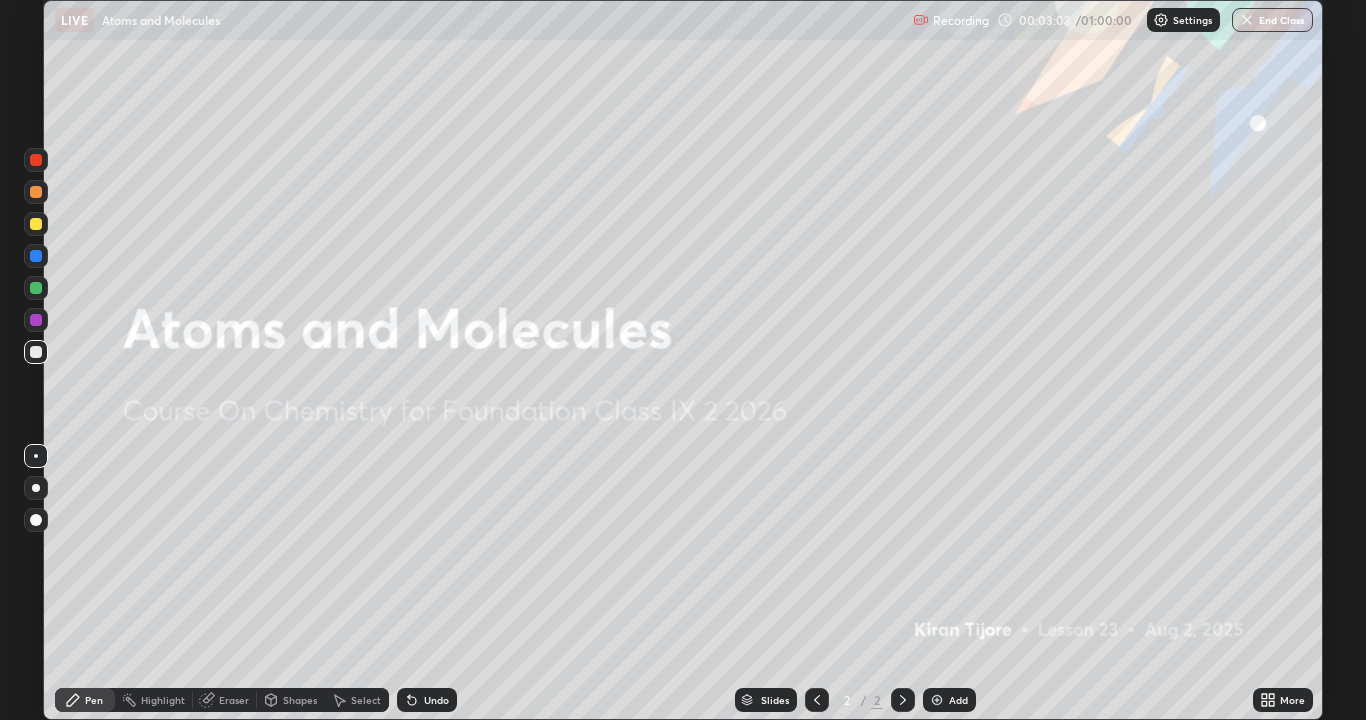 click on "Add" at bounding box center (958, 700) 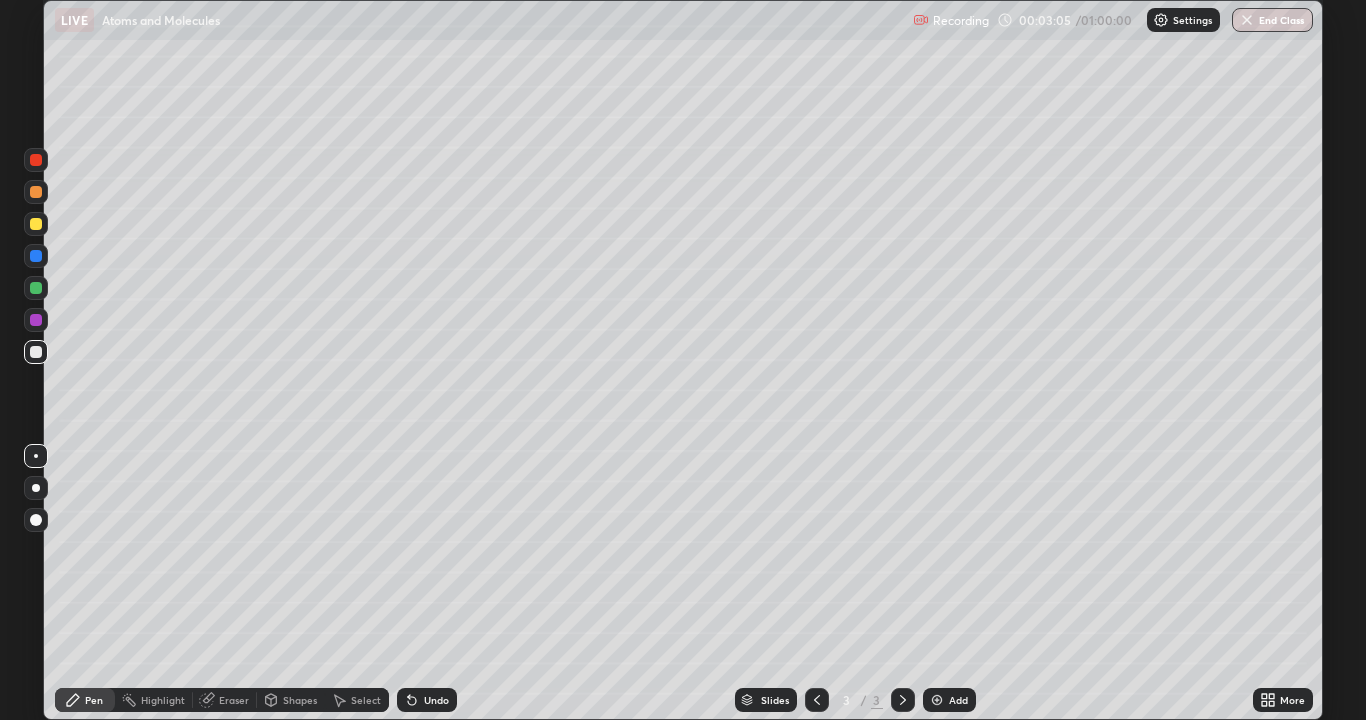 click at bounding box center [36, 224] 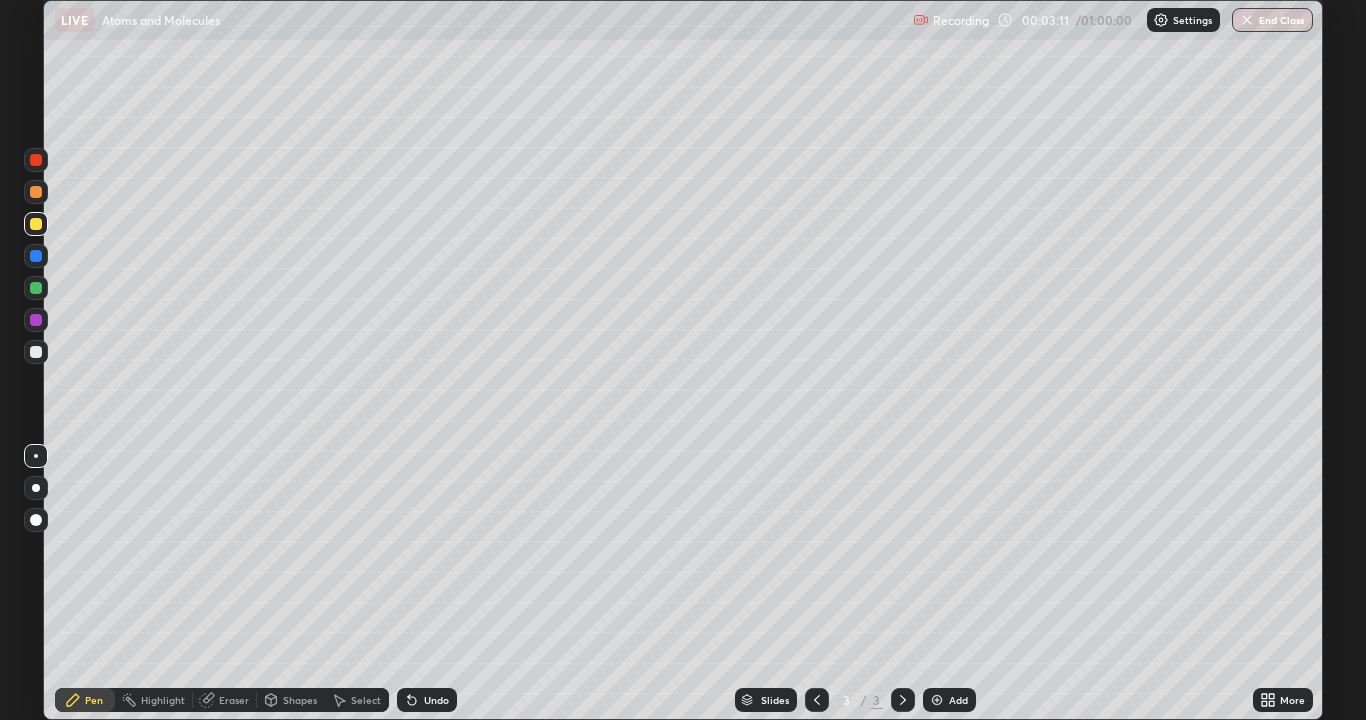 click at bounding box center [36, 352] 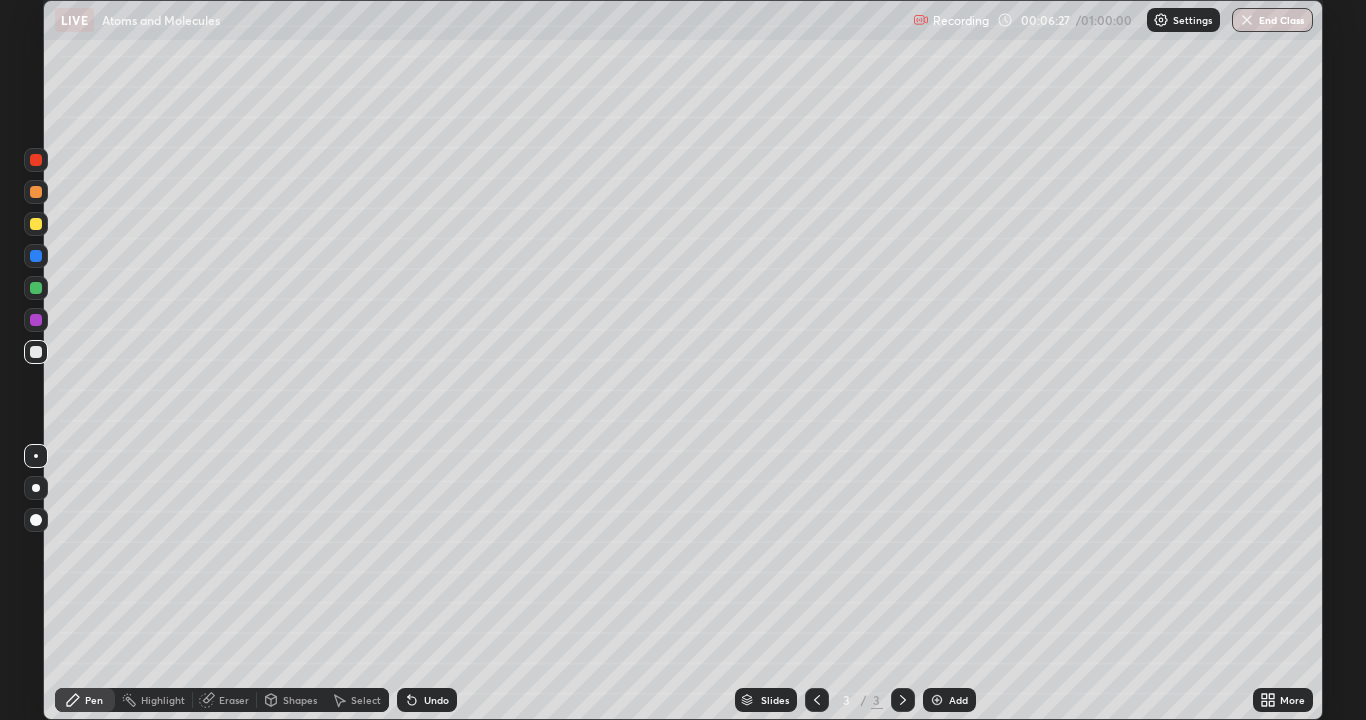 click on "Undo" at bounding box center (436, 700) 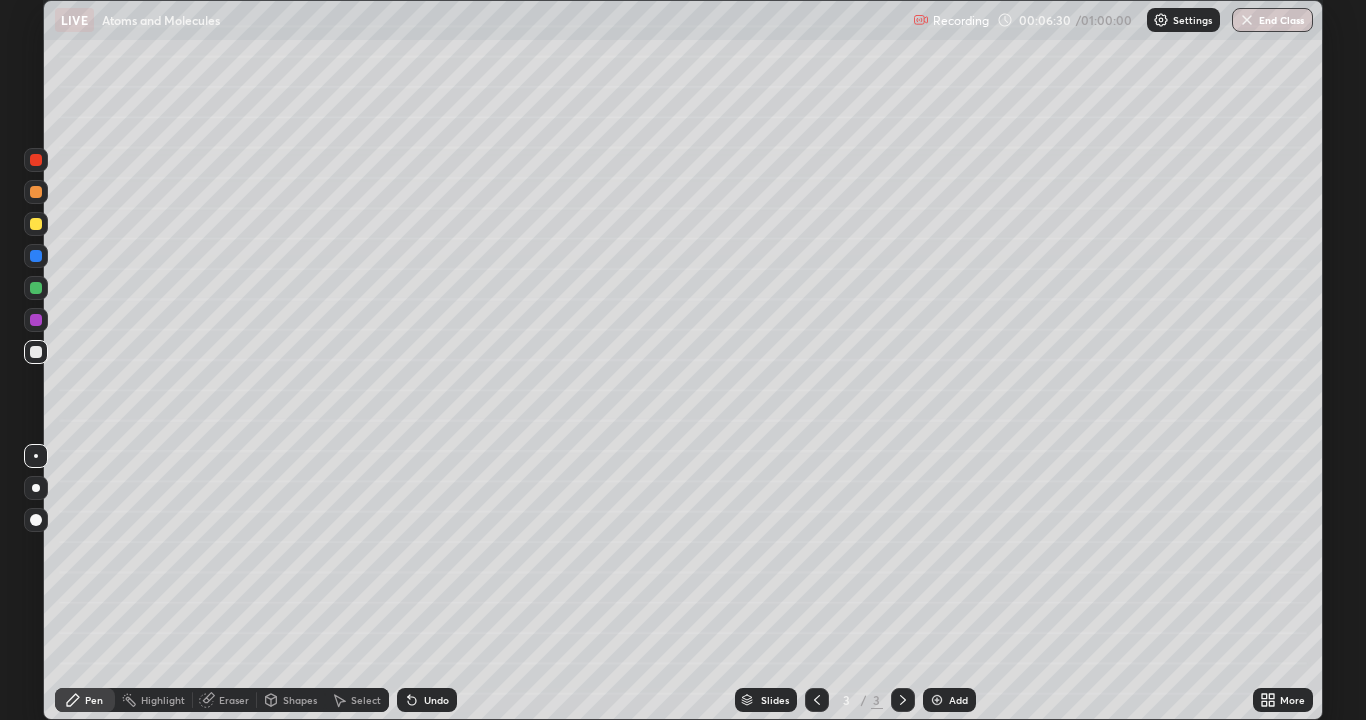 click 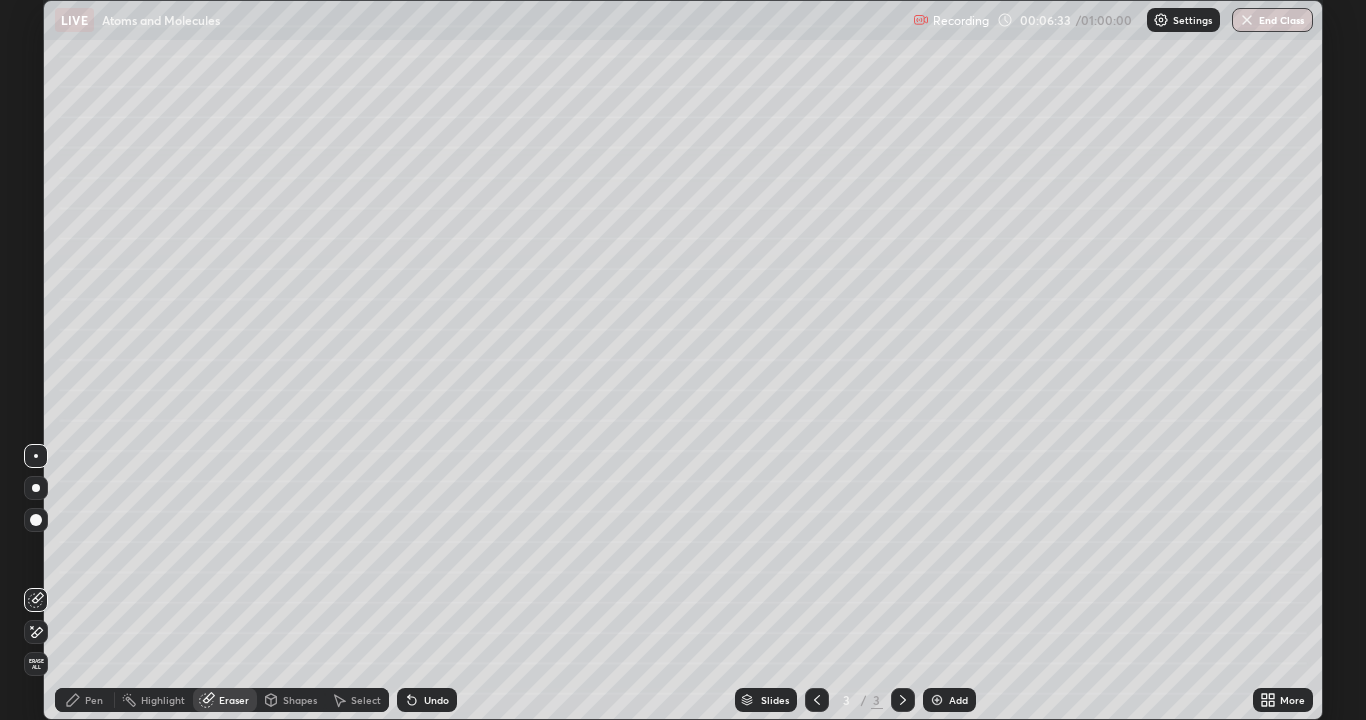 click on "Pen" at bounding box center (94, 700) 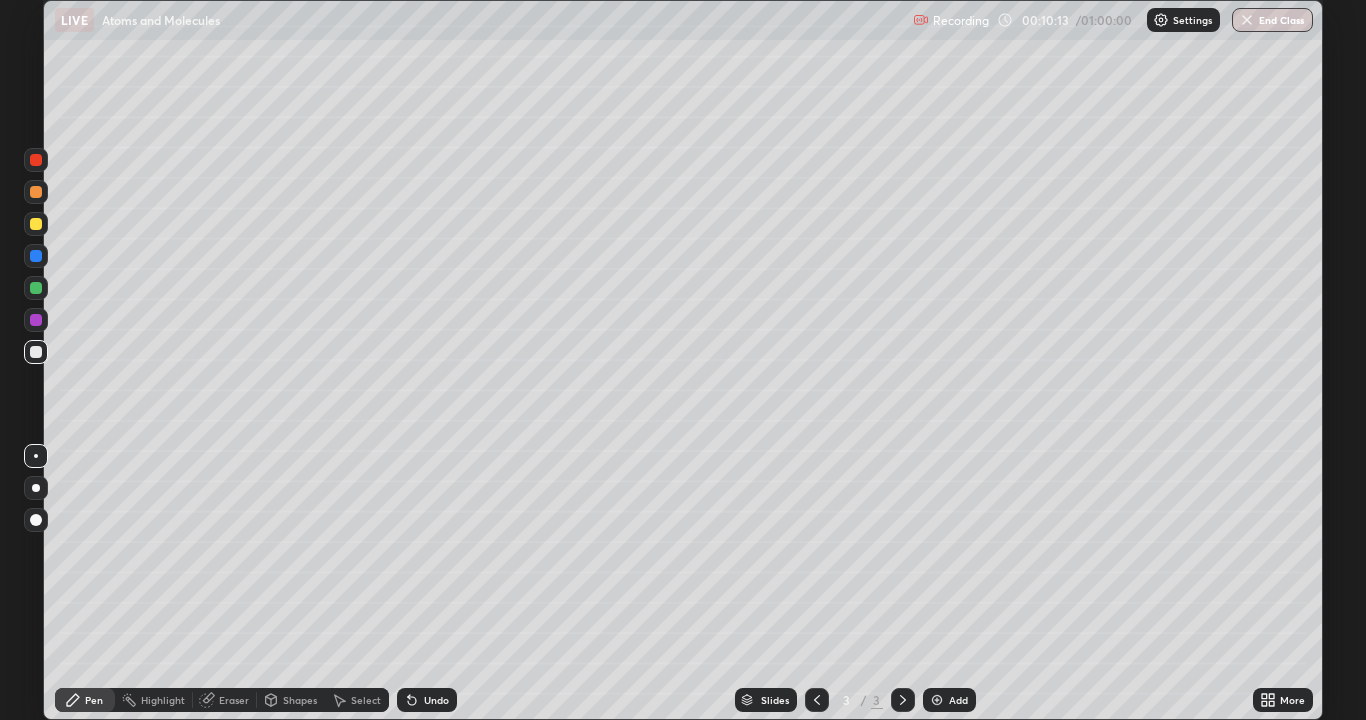 click on "Undo" at bounding box center (436, 700) 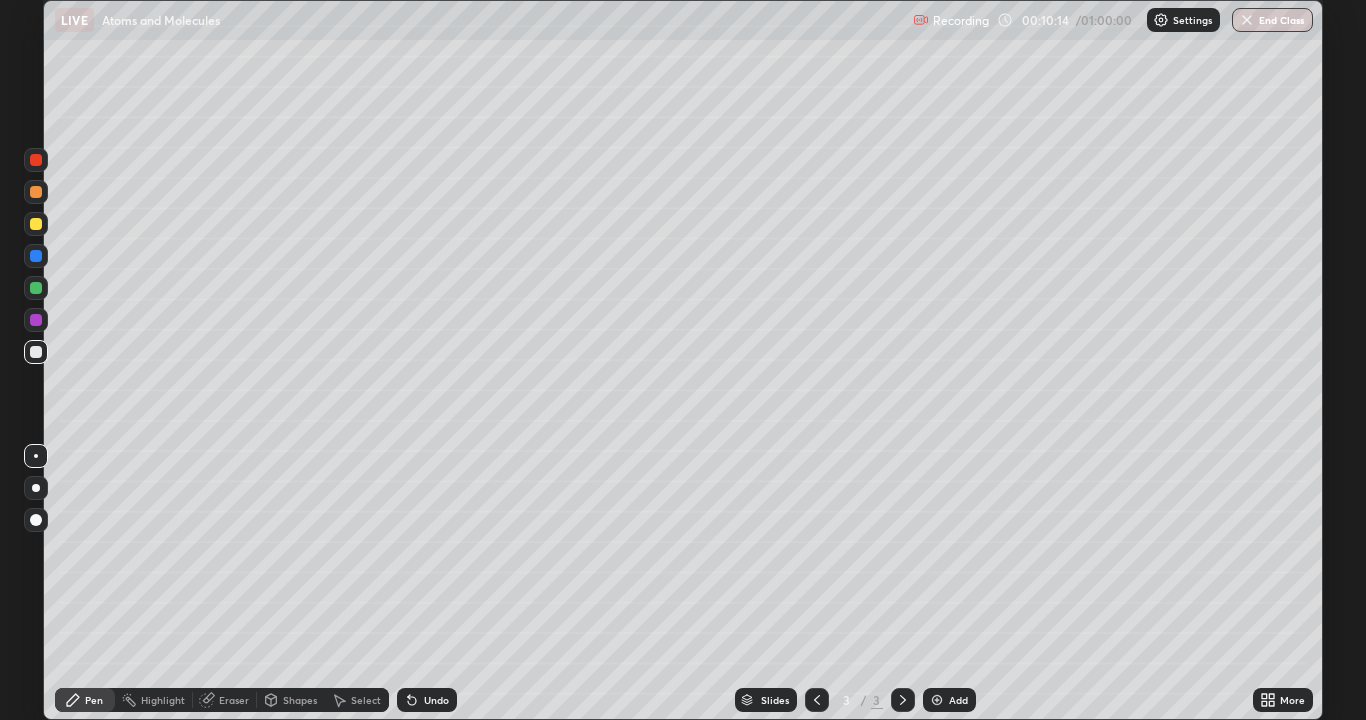 click on "Undo" at bounding box center [436, 700] 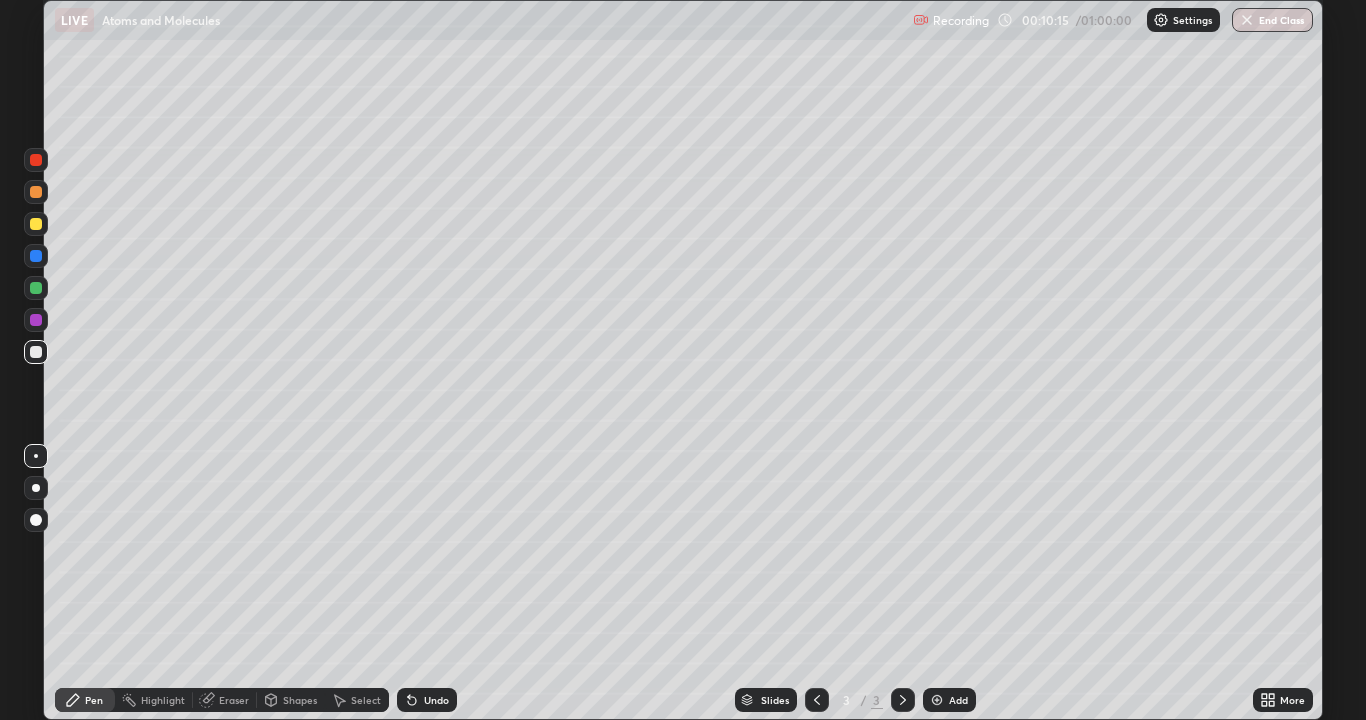 click on "Undo" at bounding box center (436, 700) 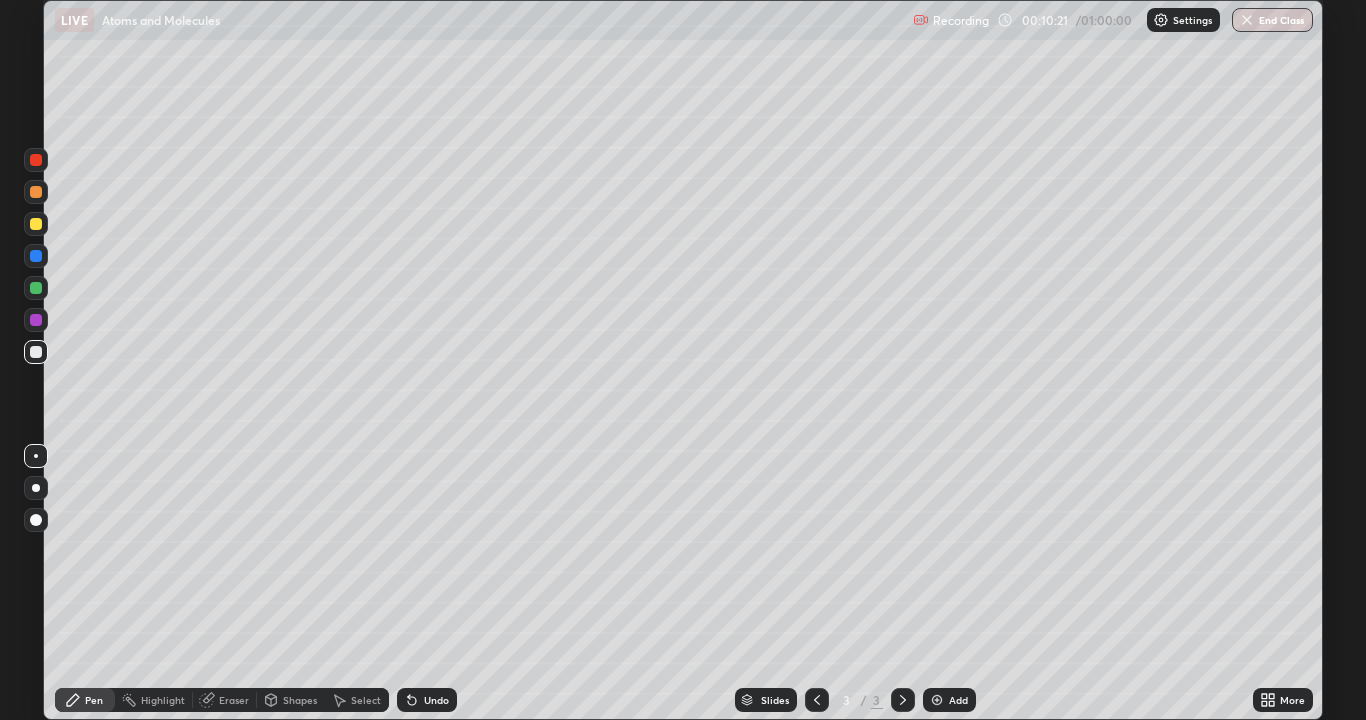 click on "Undo" at bounding box center [436, 700] 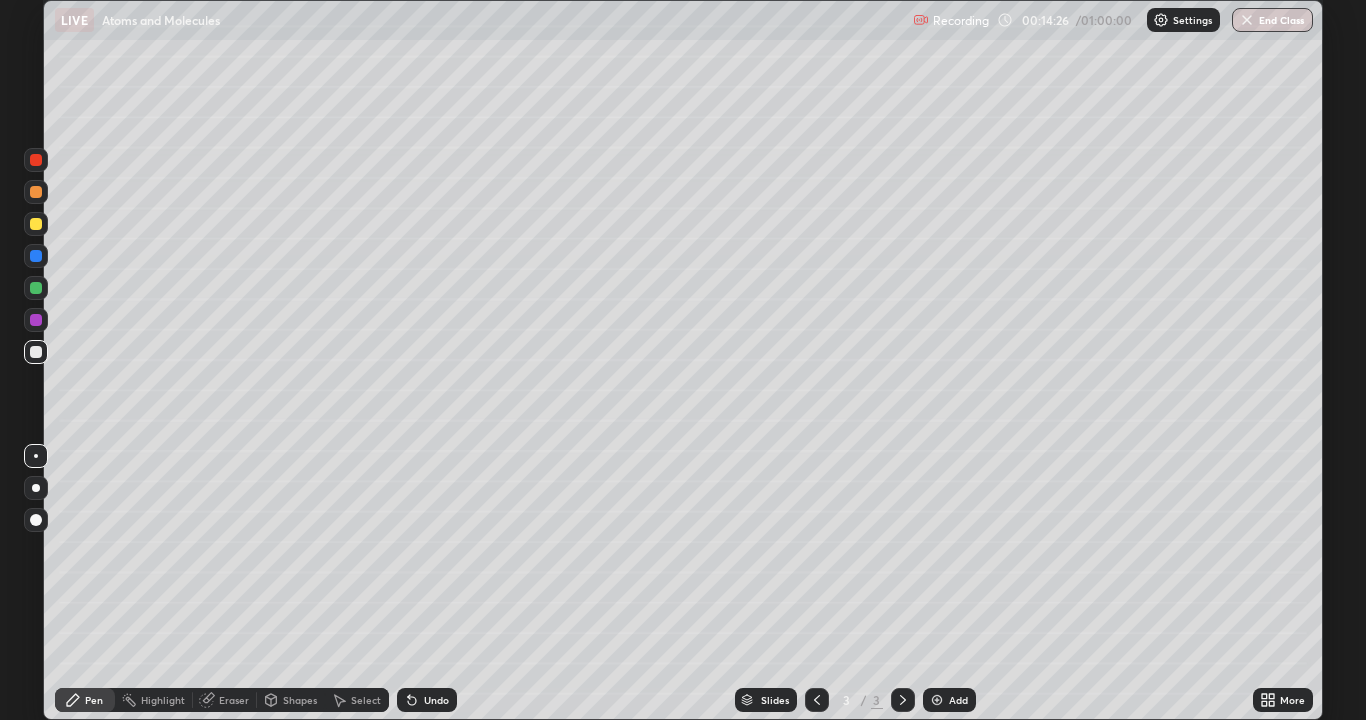 click on "Undo" at bounding box center (436, 700) 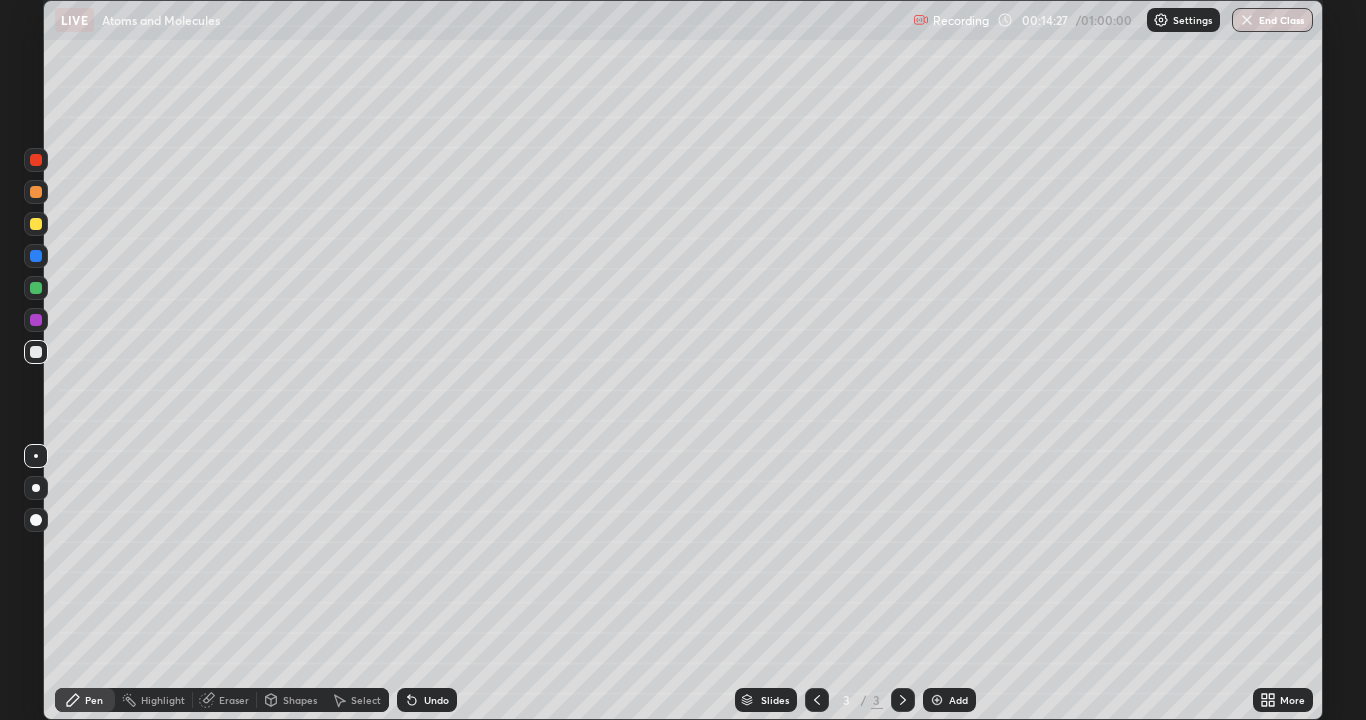 click on "Undo" at bounding box center (436, 700) 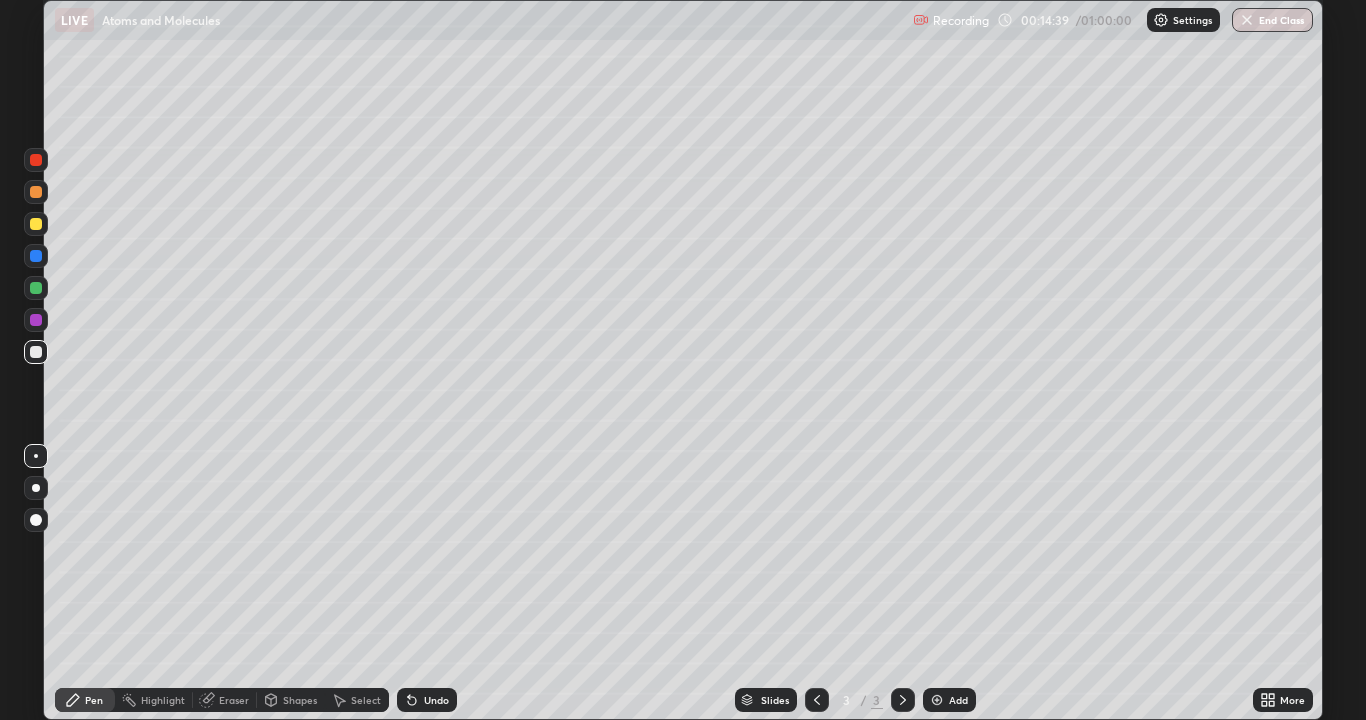 click on "Setting up your live class" at bounding box center [683, 360] 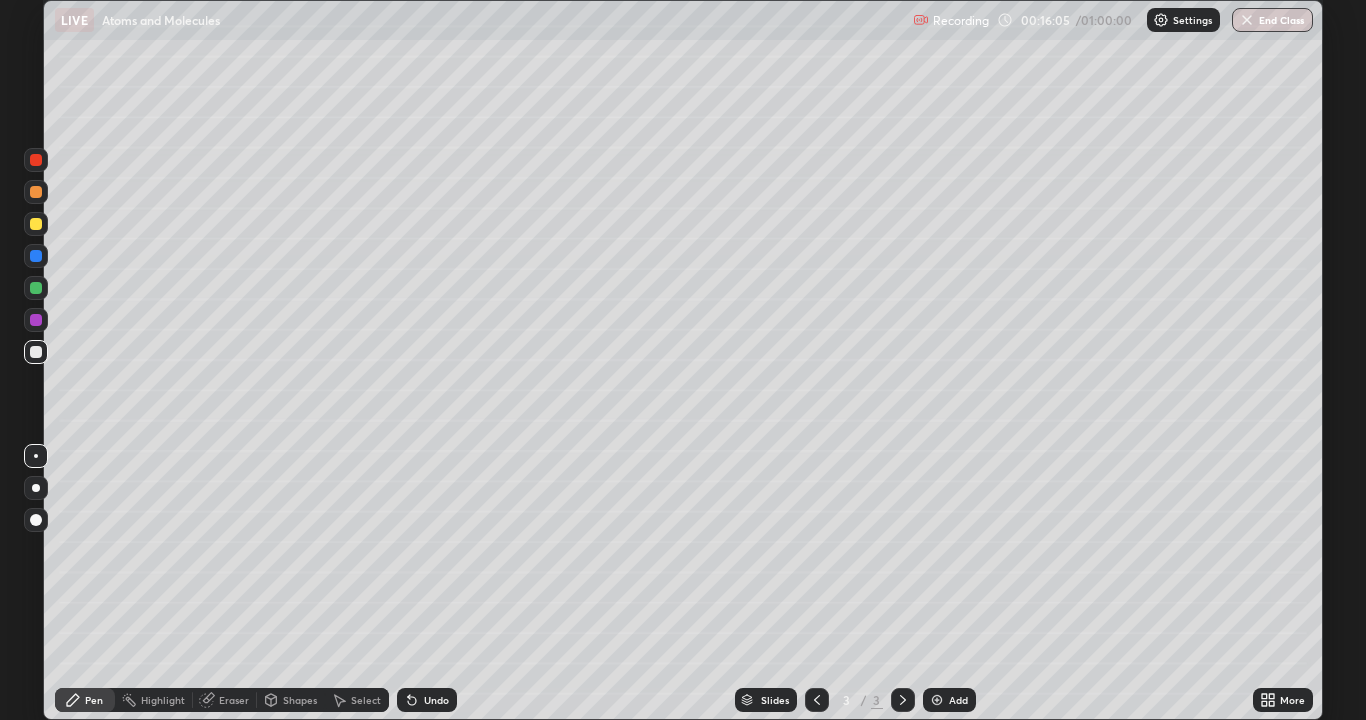 click on "Add" at bounding box center (958, 700) 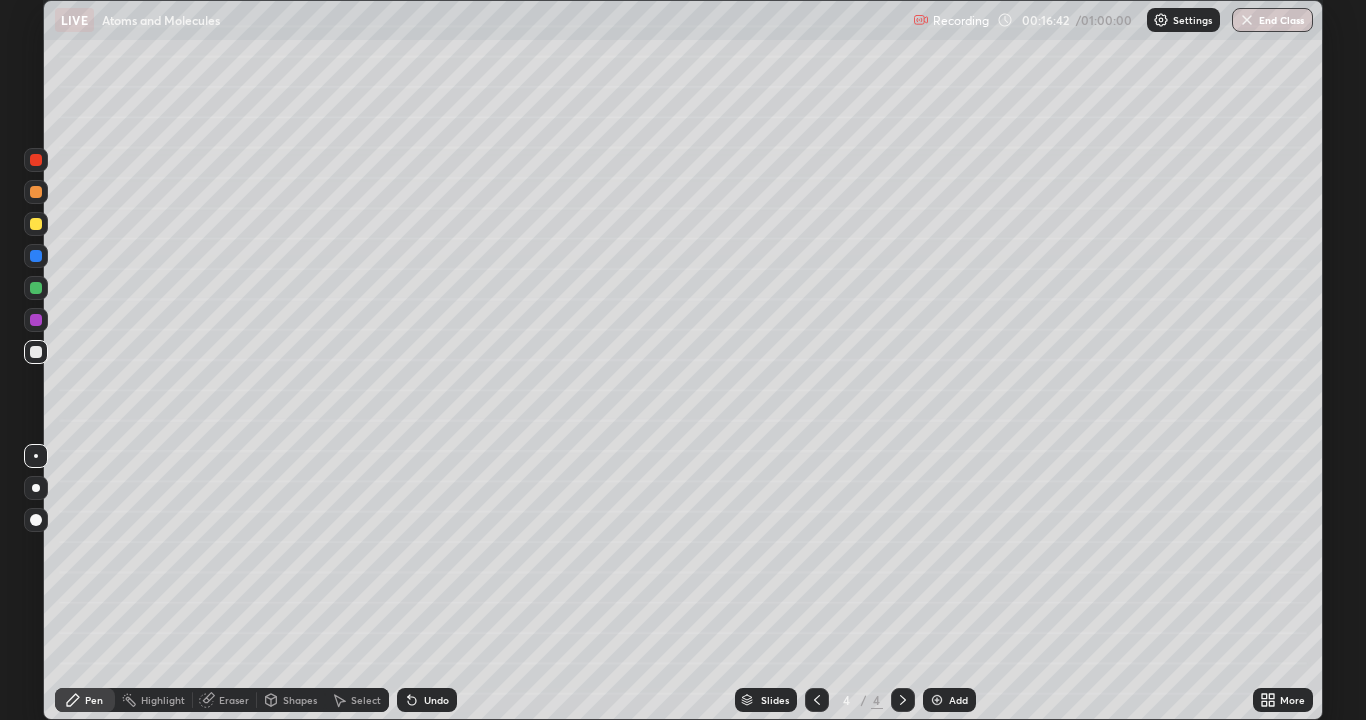 click on "Undo" at bounding box center (427, 700) 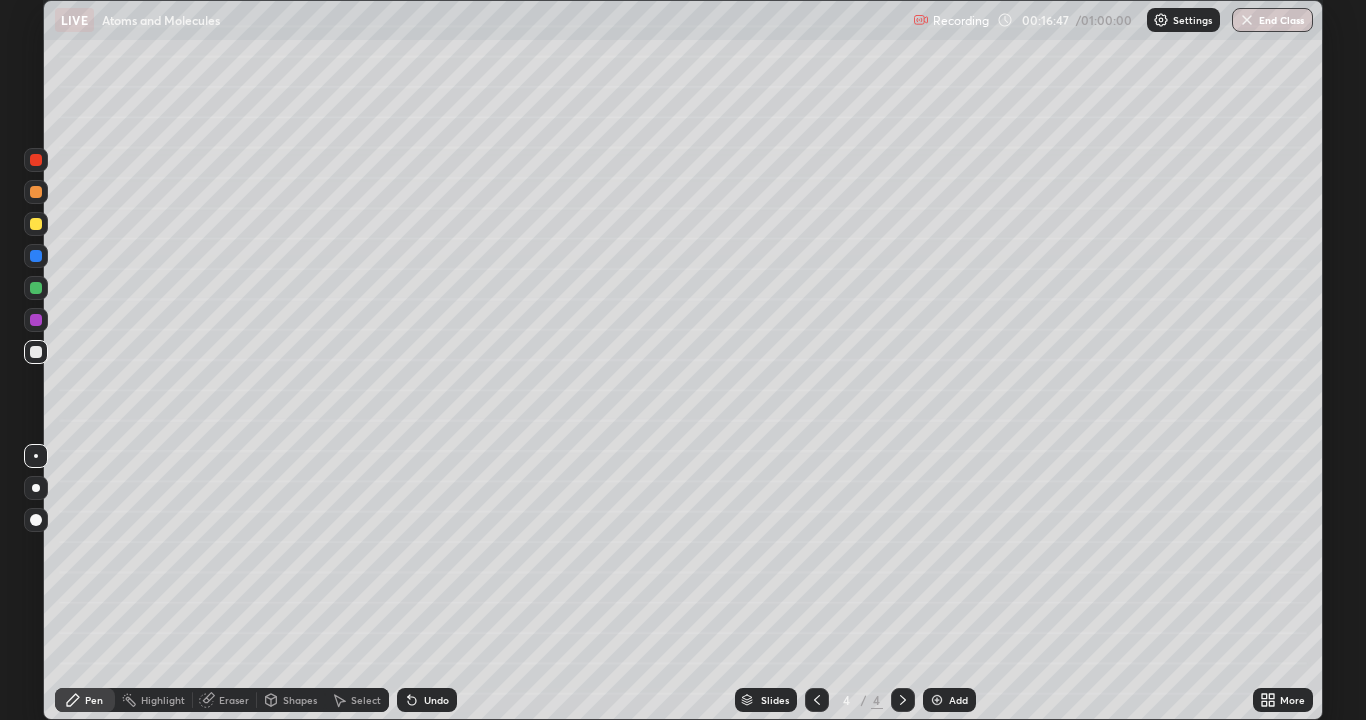 click on "Undo" at bounding box center [436, 700] 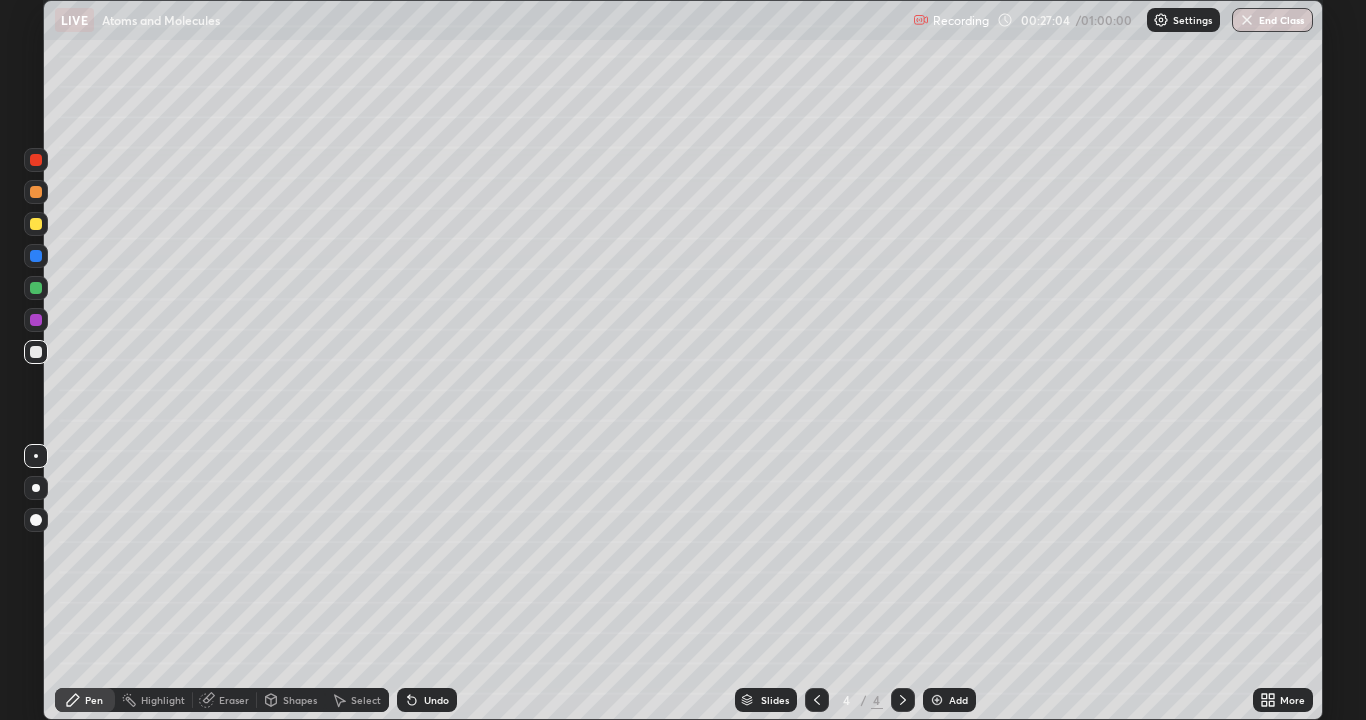 click at bounding box center [937, 700] 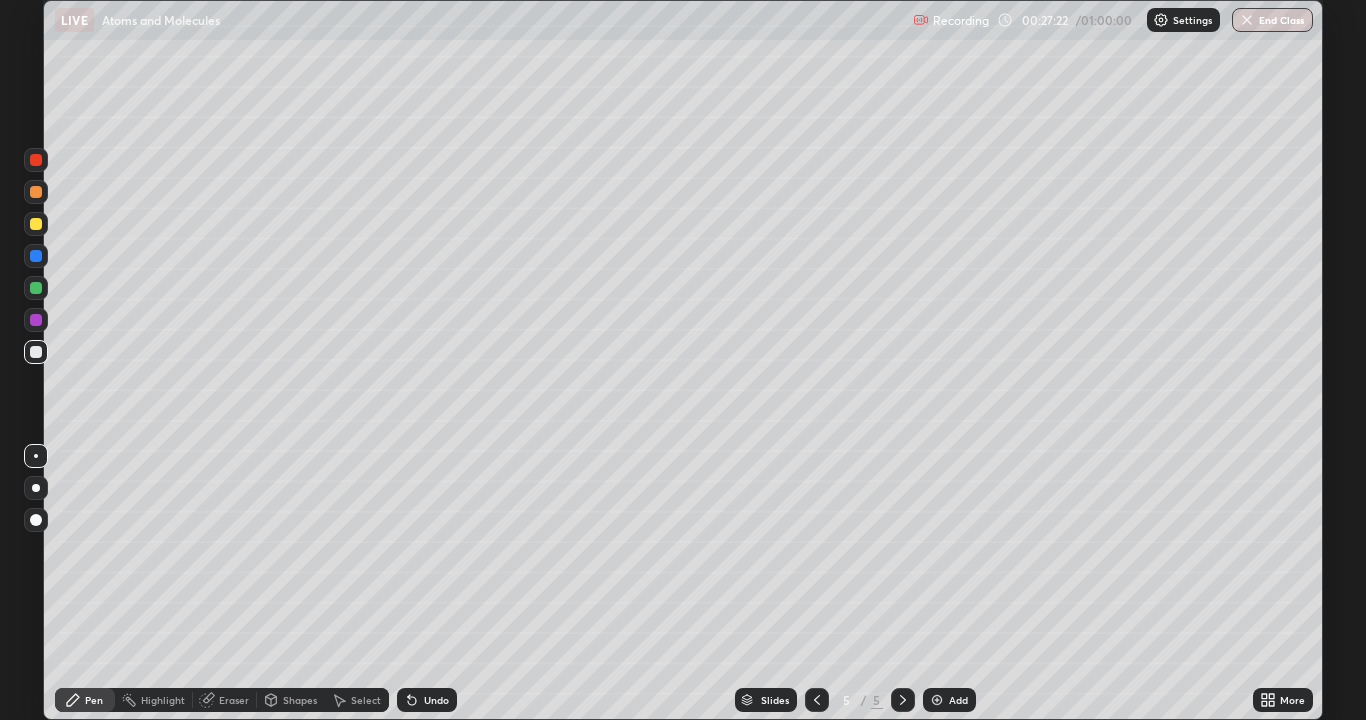 click 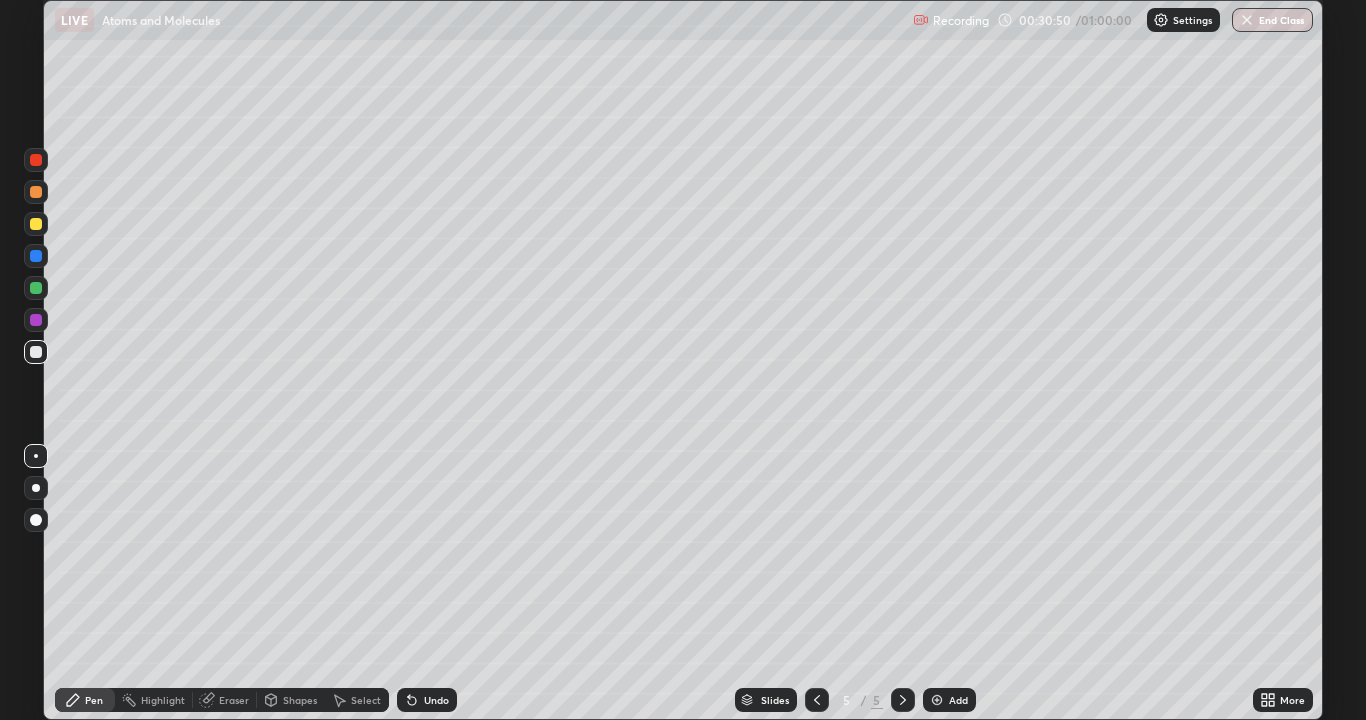 click on "Undo" at bounding box center (436, 700) 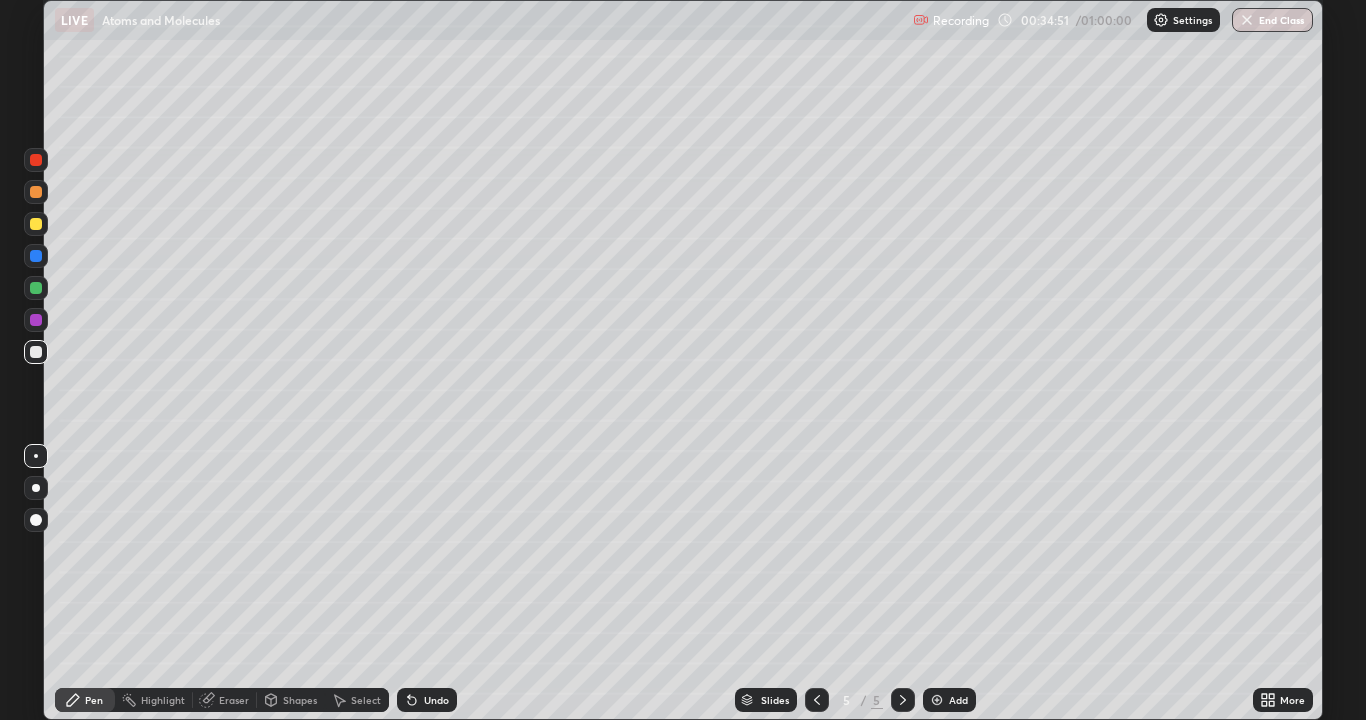 click on "Add" at bounding box center [958, 700] 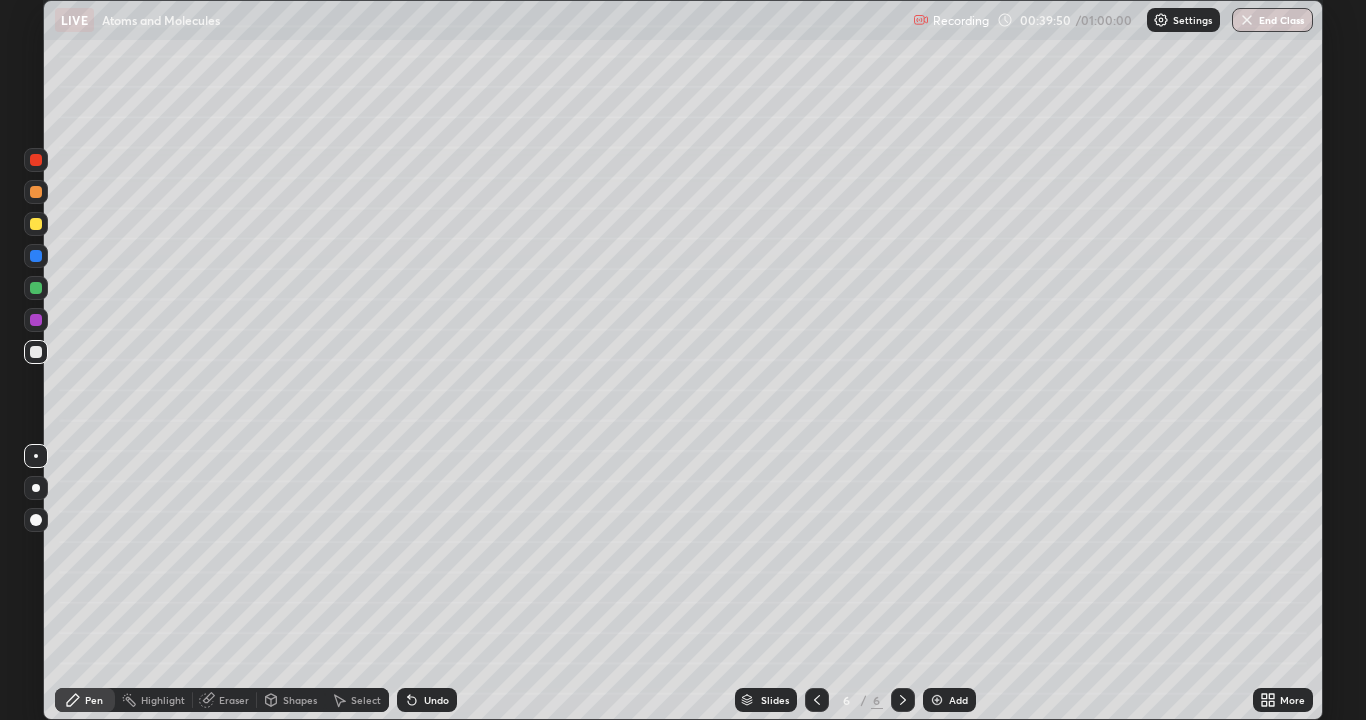 click at bounding box center (36, 224) 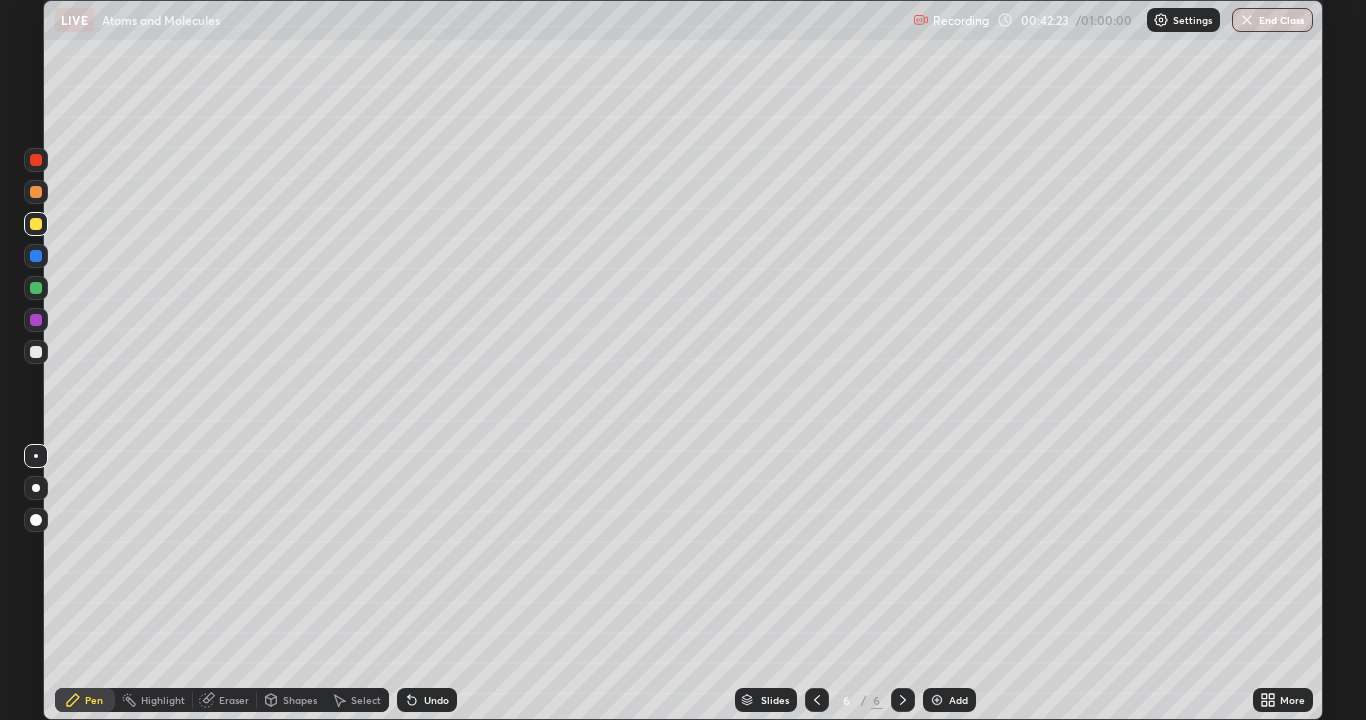 click on "Undo" at bounding box center [427, 700] 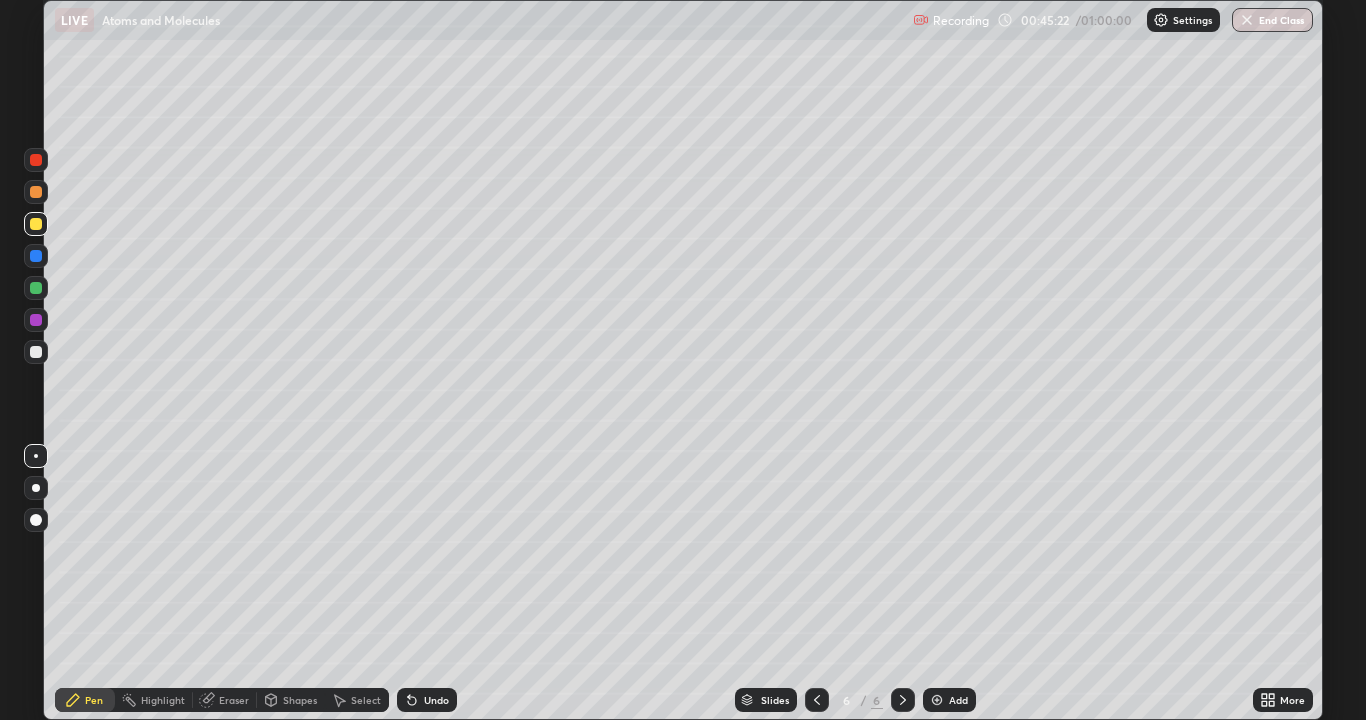 click at bounding box center [937, 700] 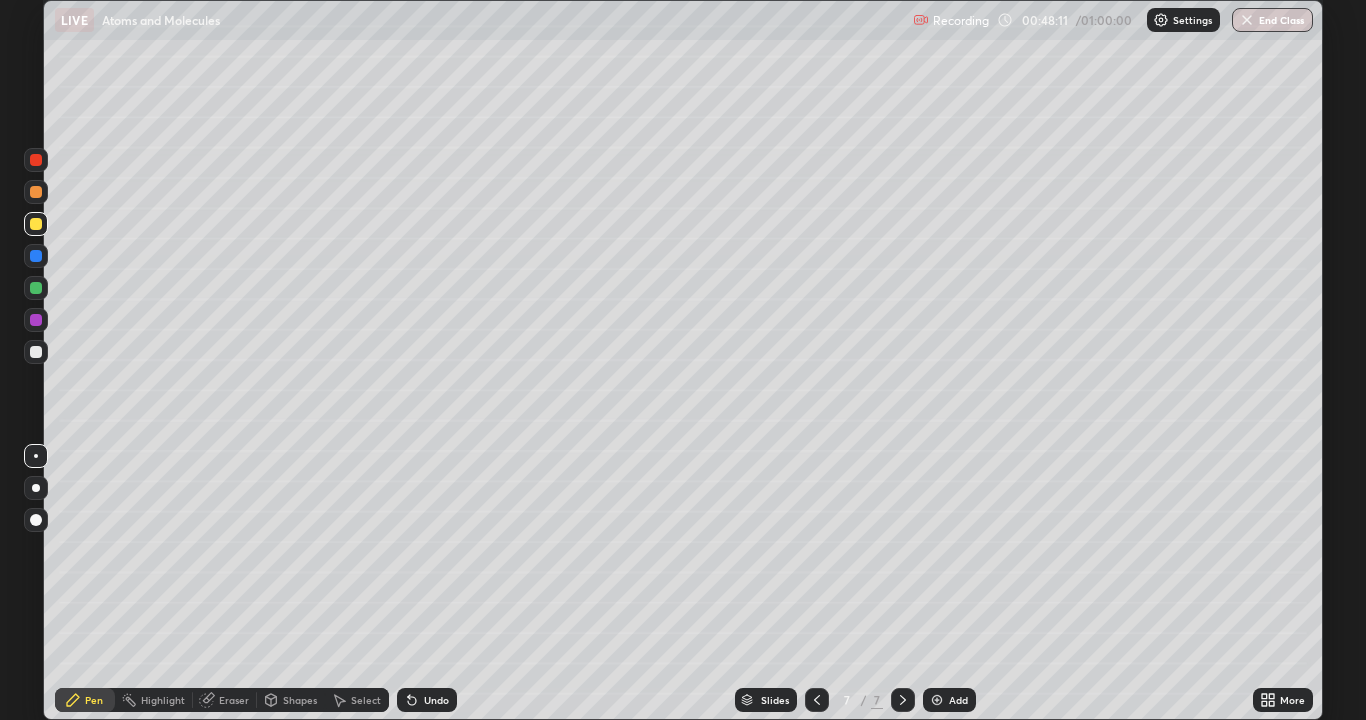 click 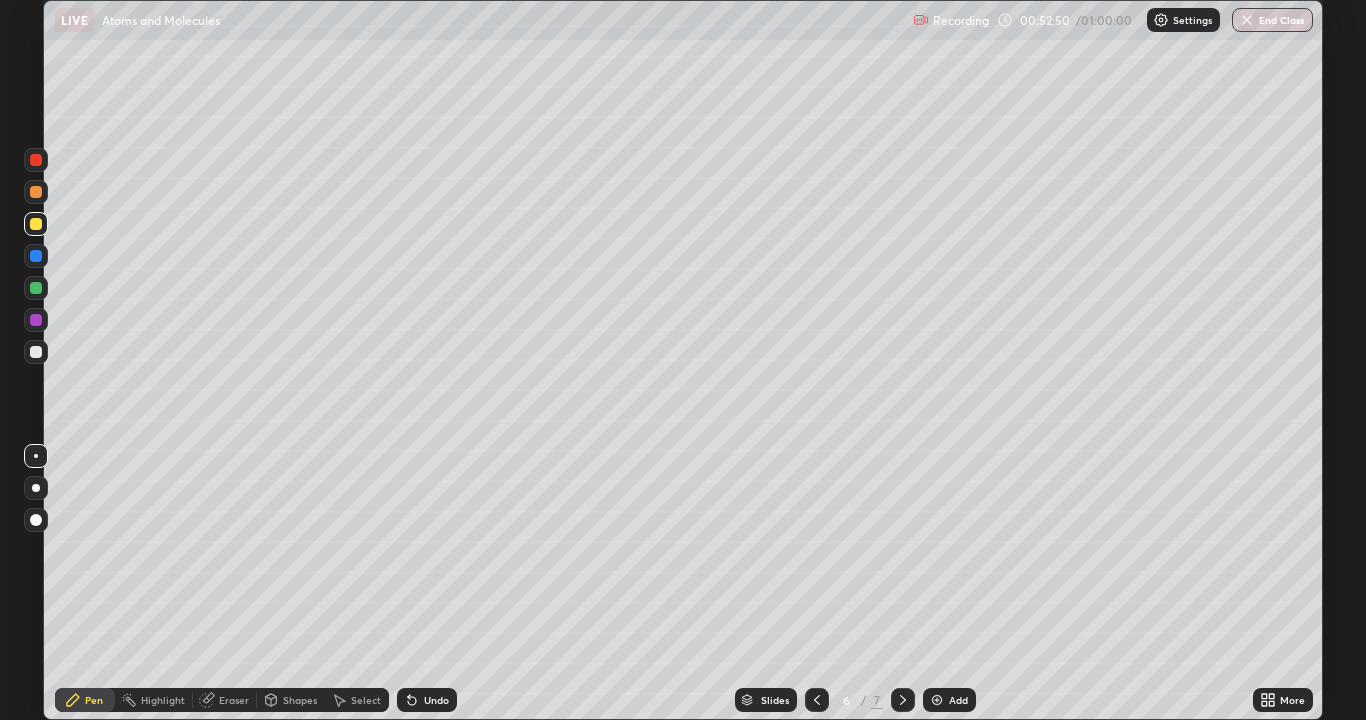click 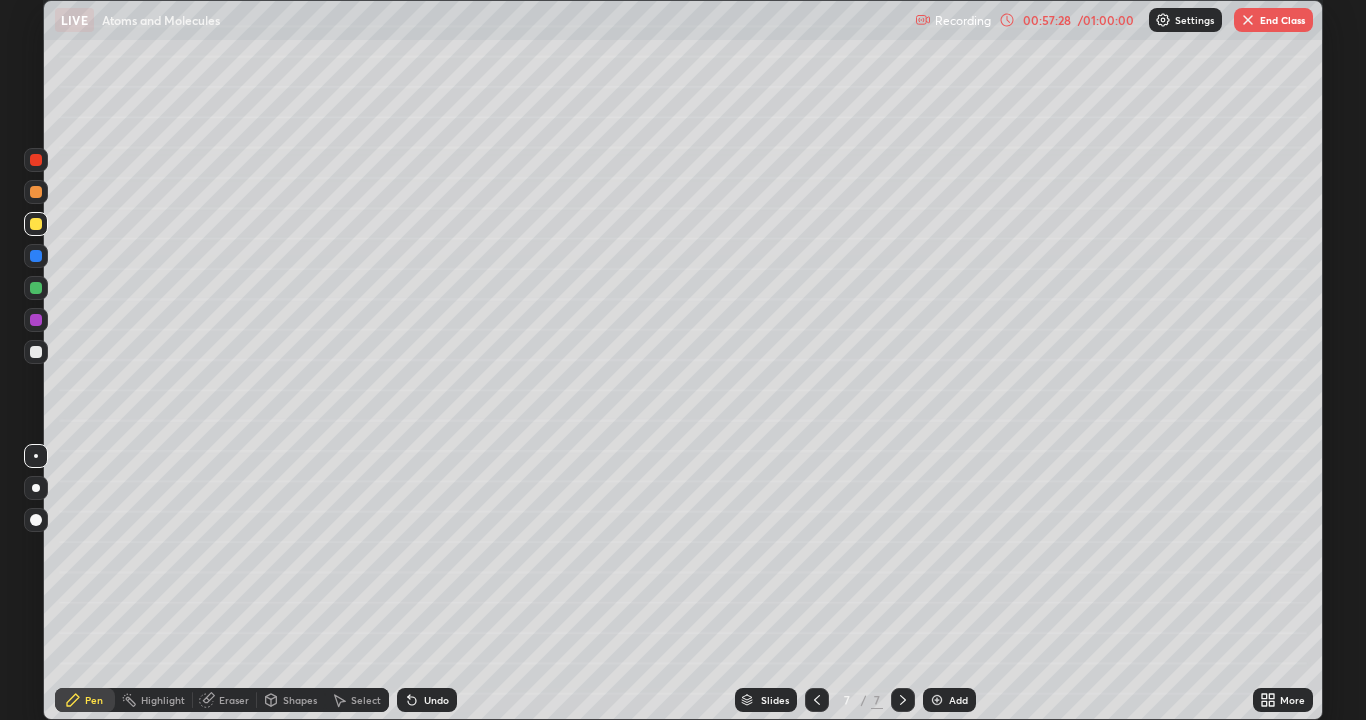 click 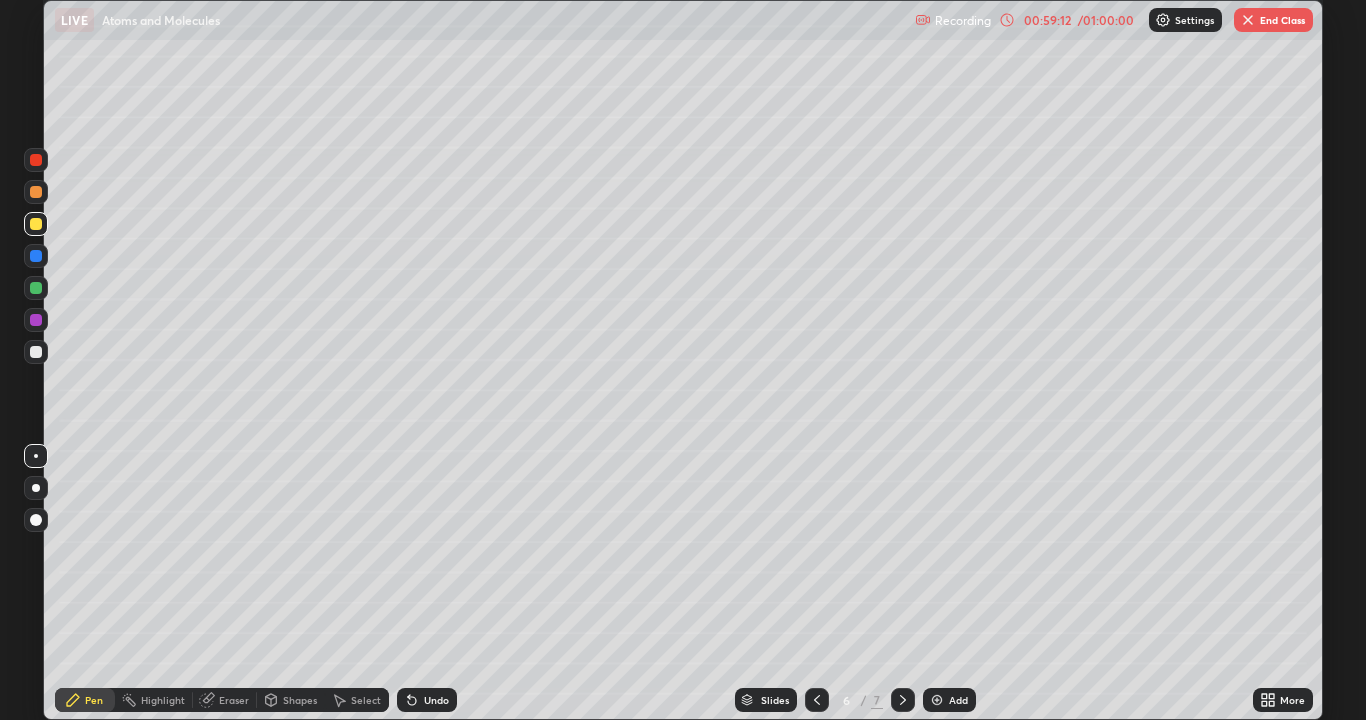 click on "End Class" at bounding box center [1273, 20] 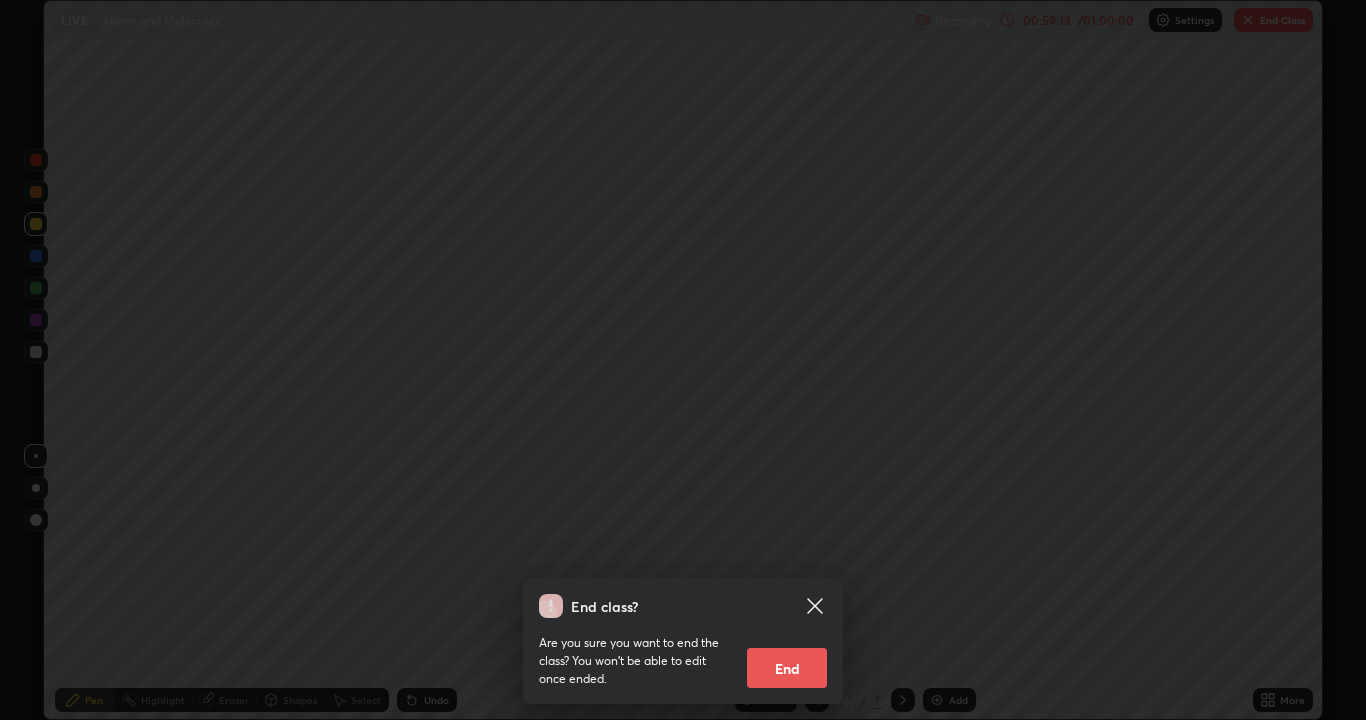 click on "End" at bounding box center [787, 668] 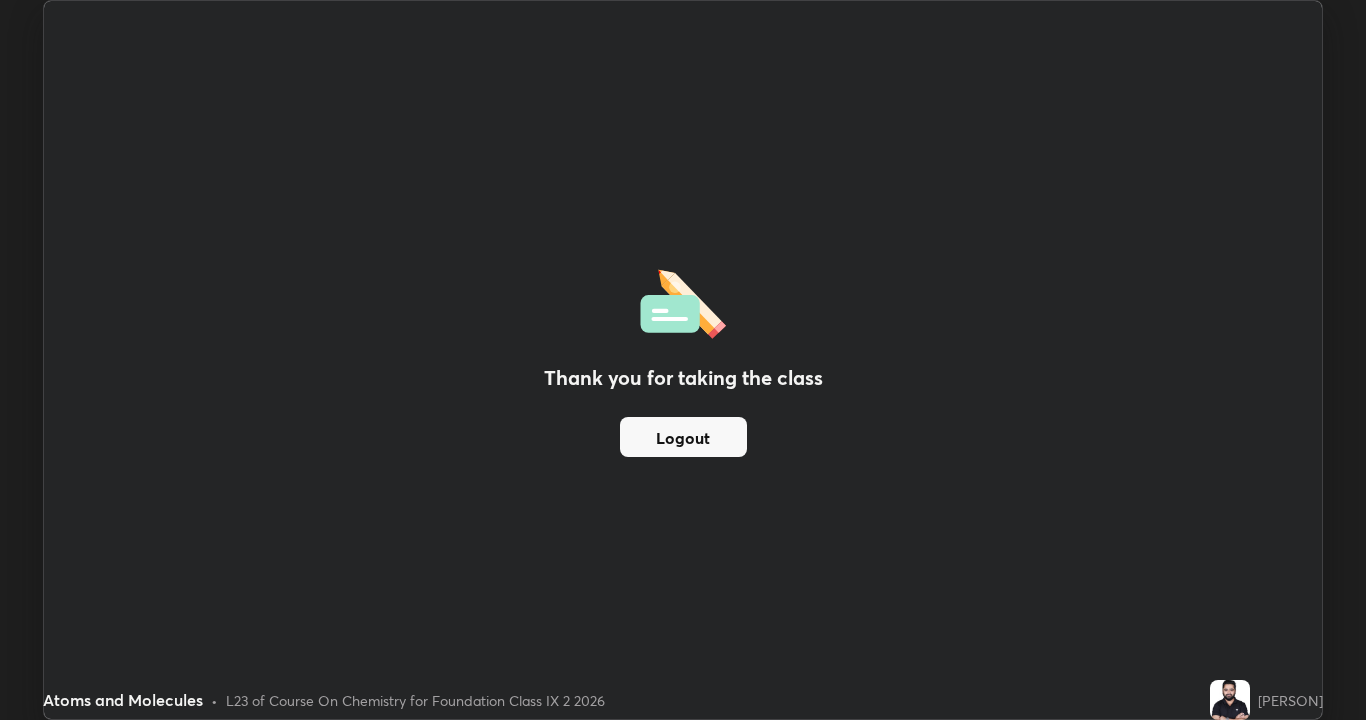 click on "Logout" at bounding box center (683, 437) 